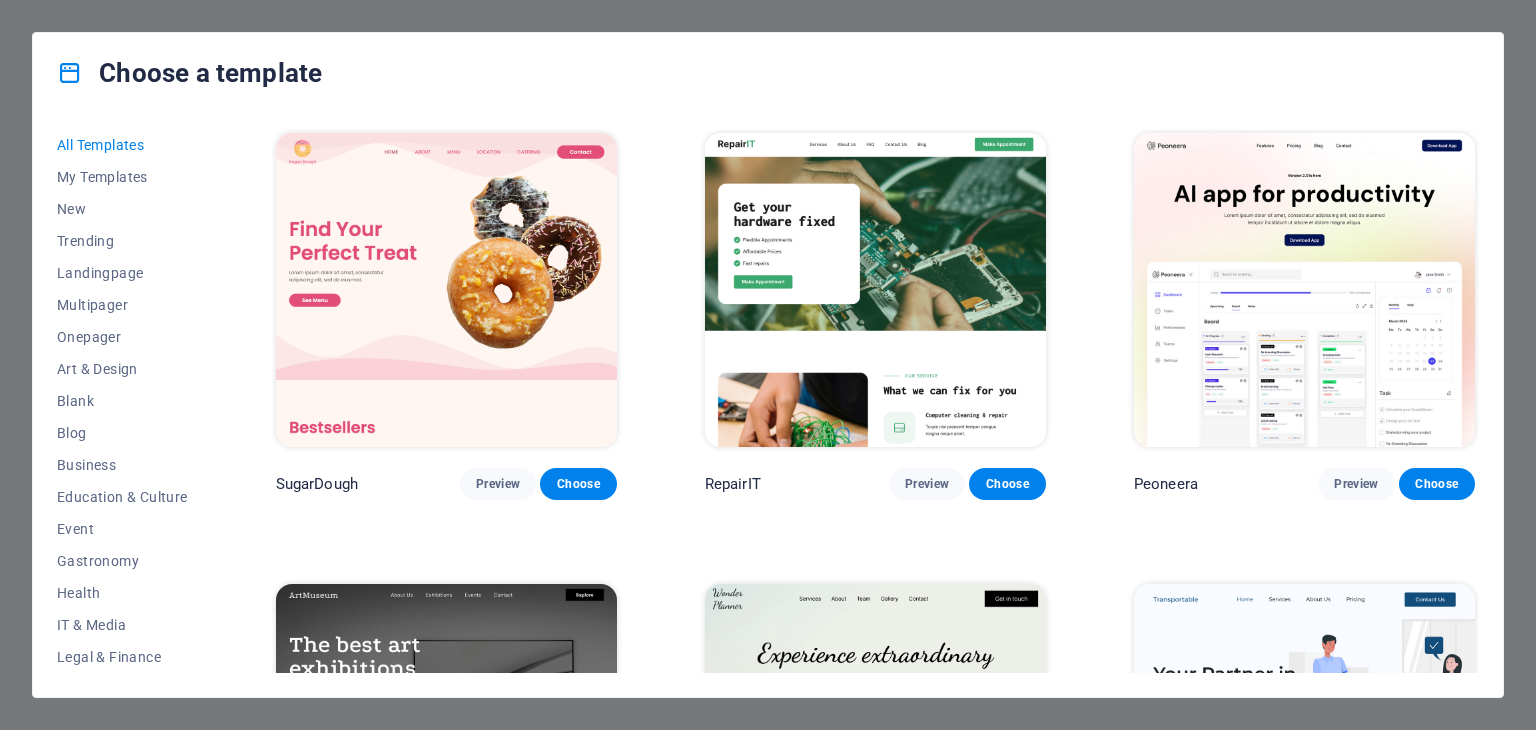 scroll, scrollTop: 0, scrollLeft: 0, axis: both 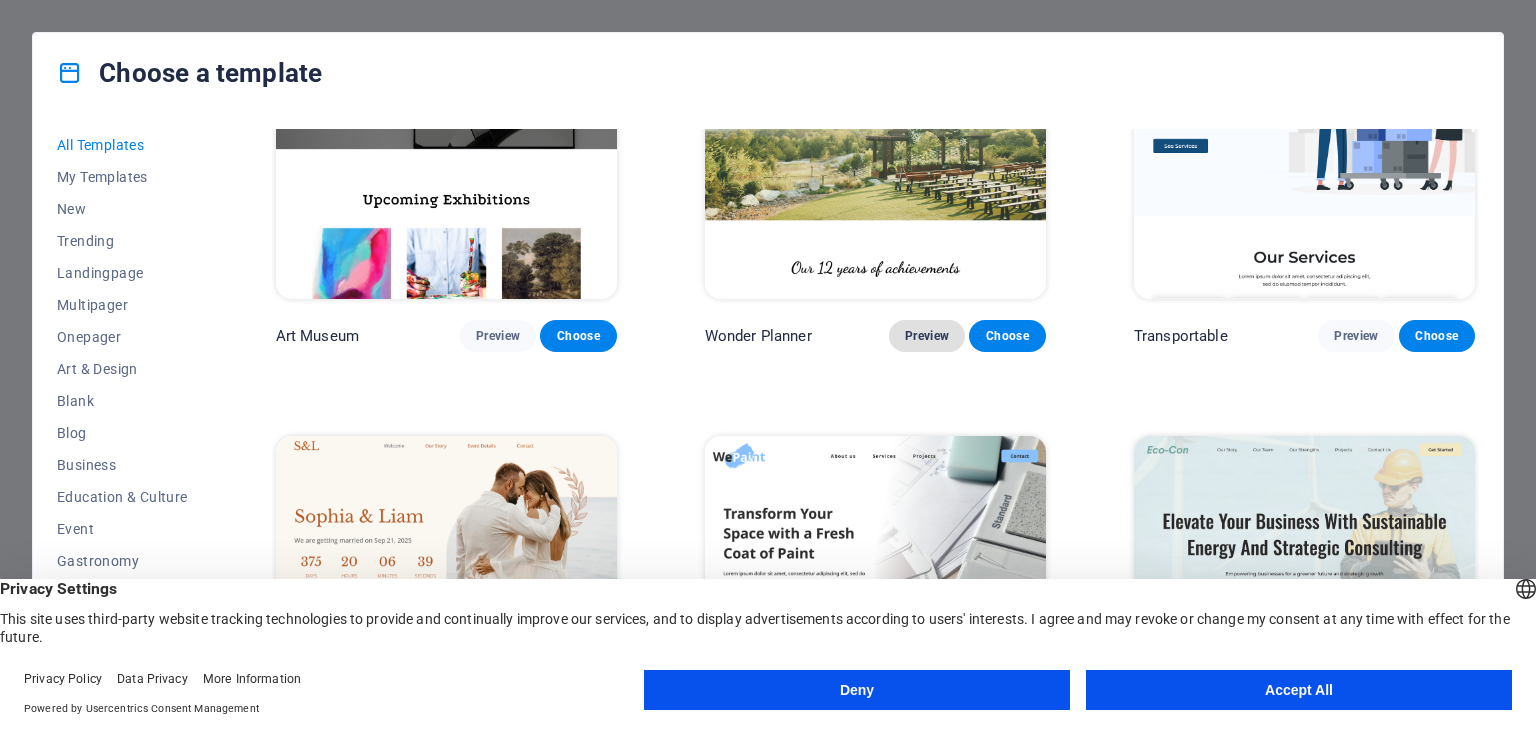 click on "Preview" at bounding box center [927, 336] 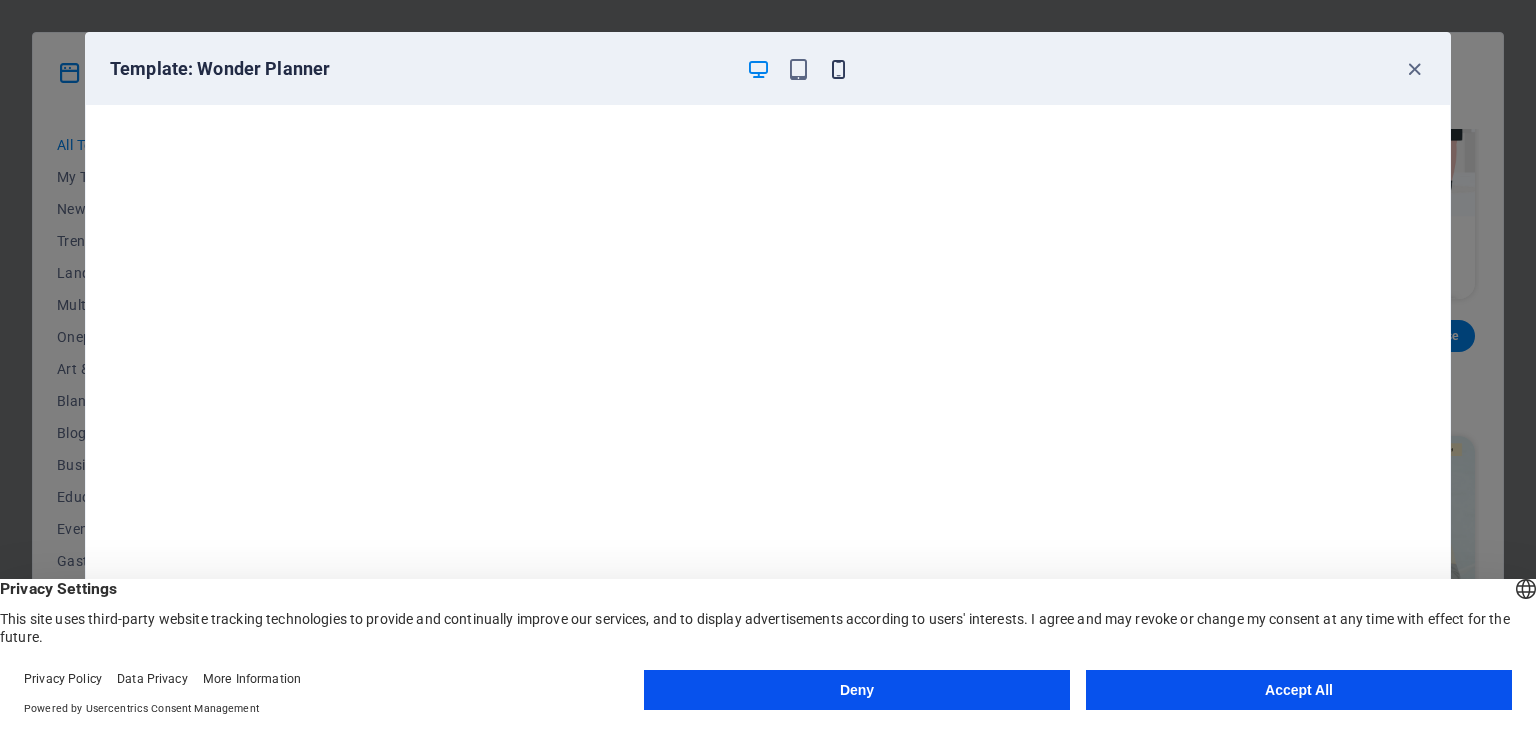 click at bounding box center [838, 69] 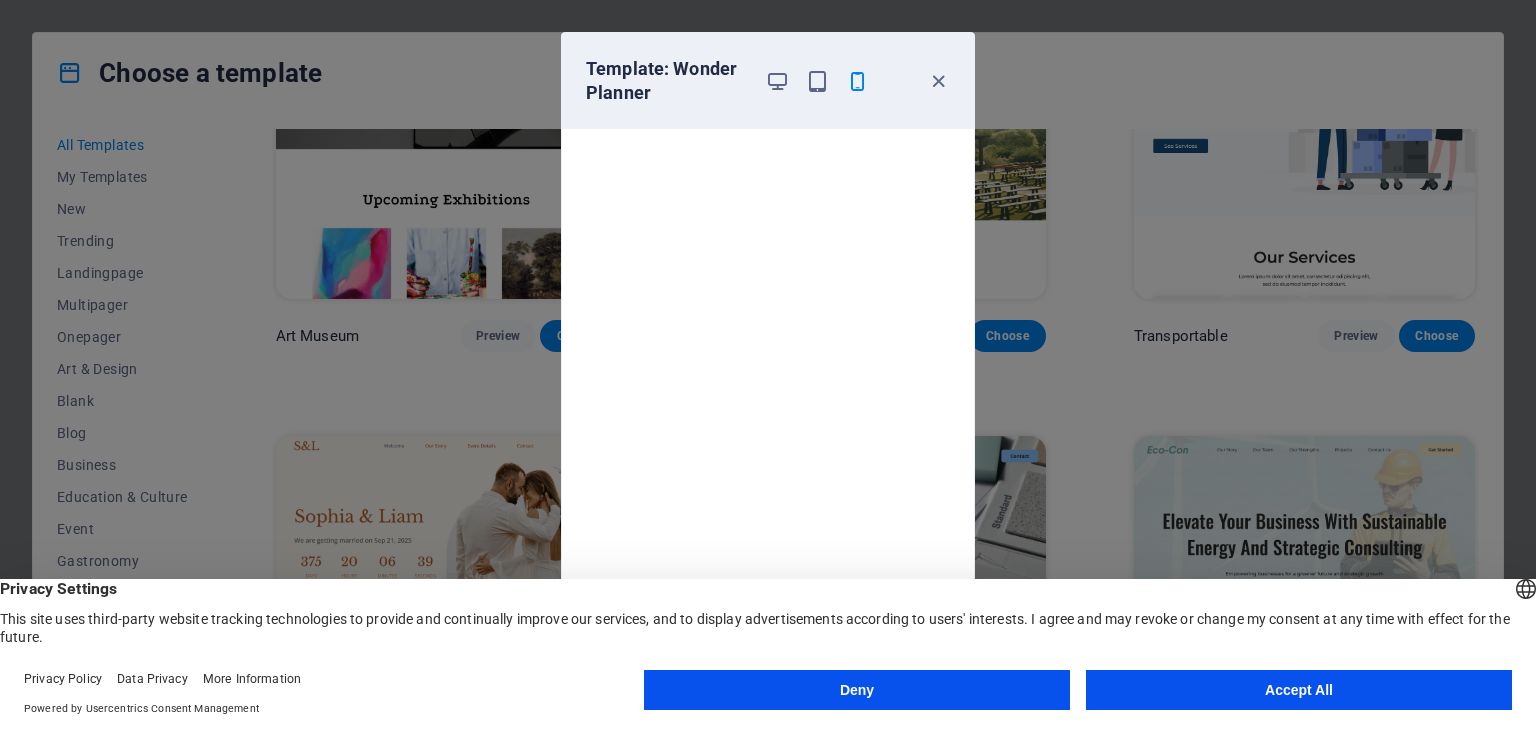 drag, startPoint x: 1332, startPoint y: 684, endPoint x: 1324, endPoint y: 677, distance: 10.630146 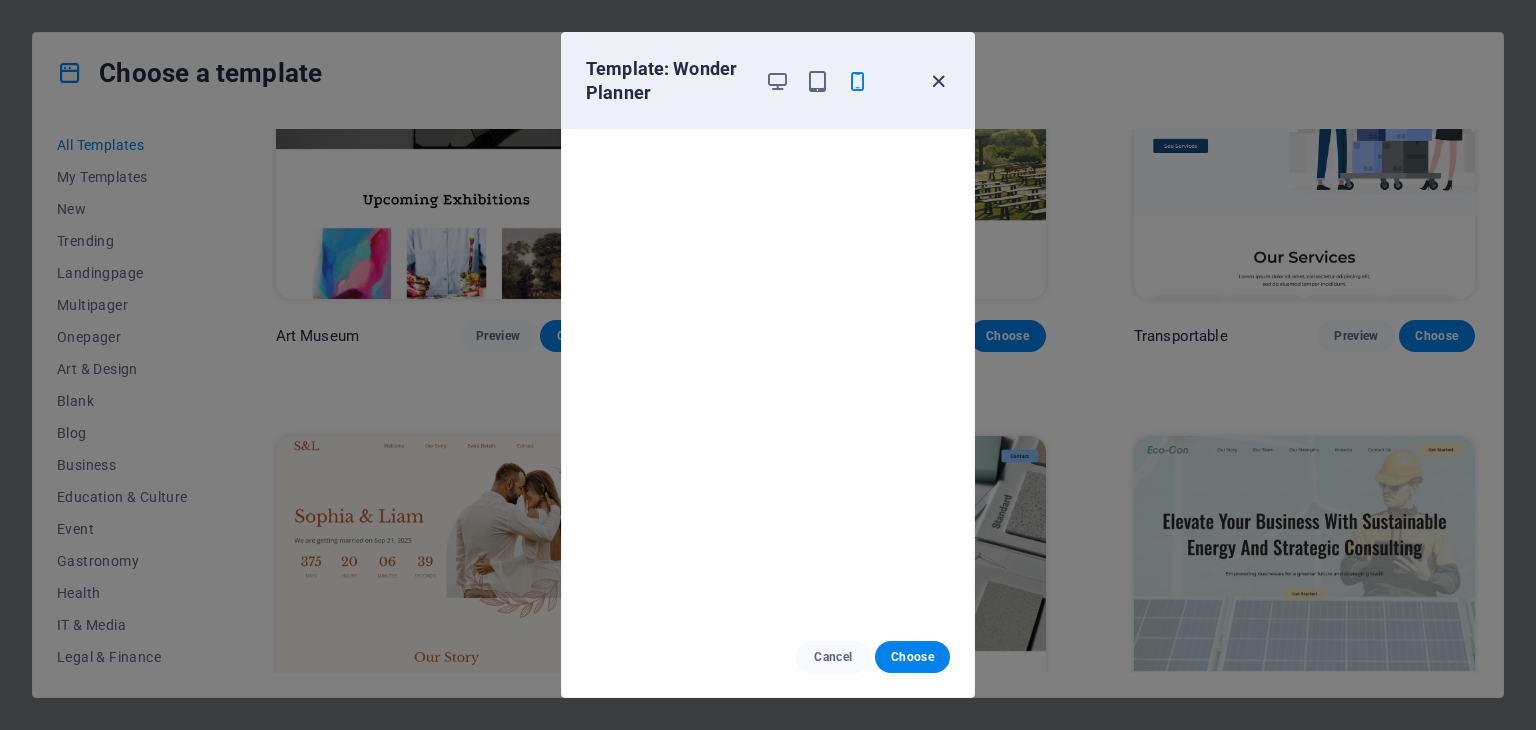click at bounding box center [938, 81] 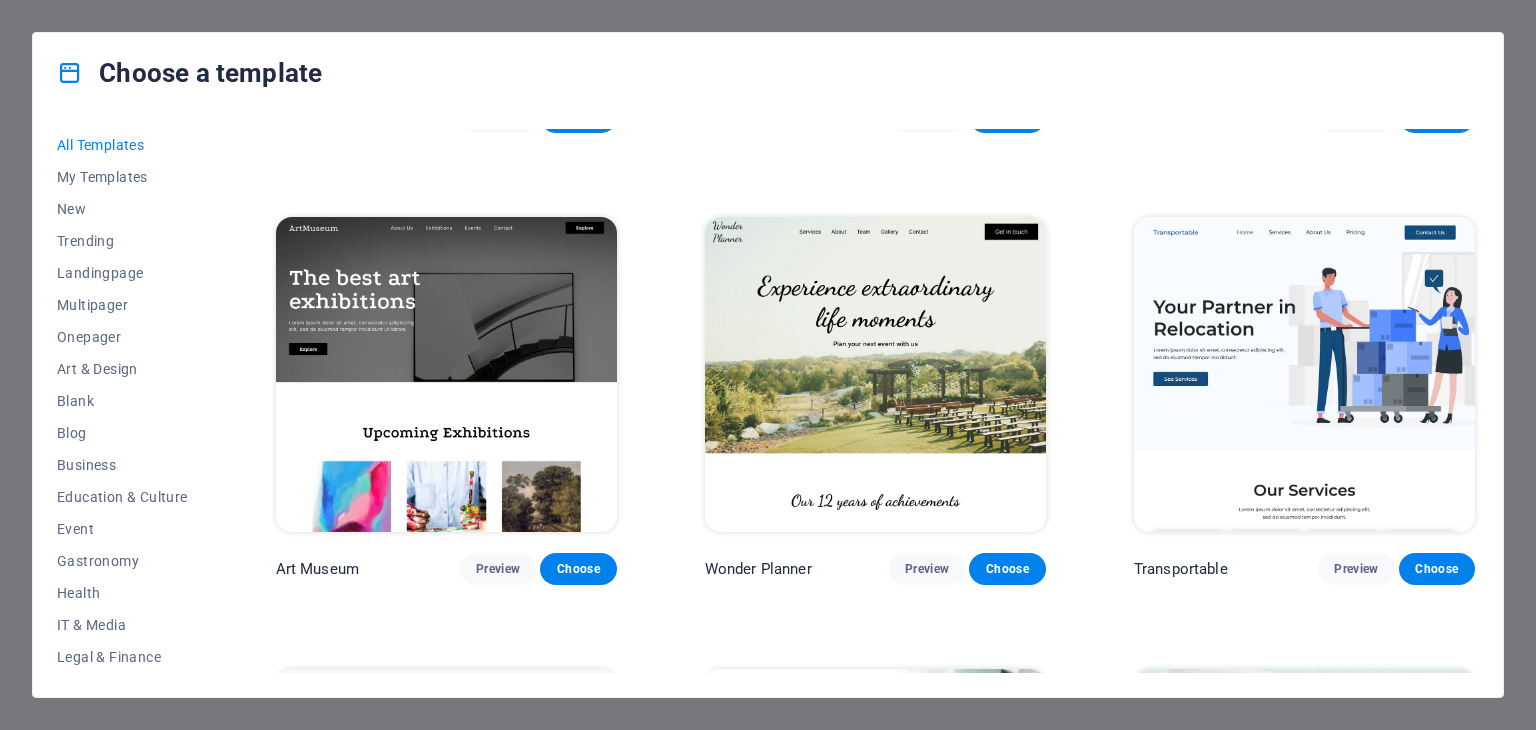 scroll, scrollTop: 400, scrollLeft: 0, axis: vertical 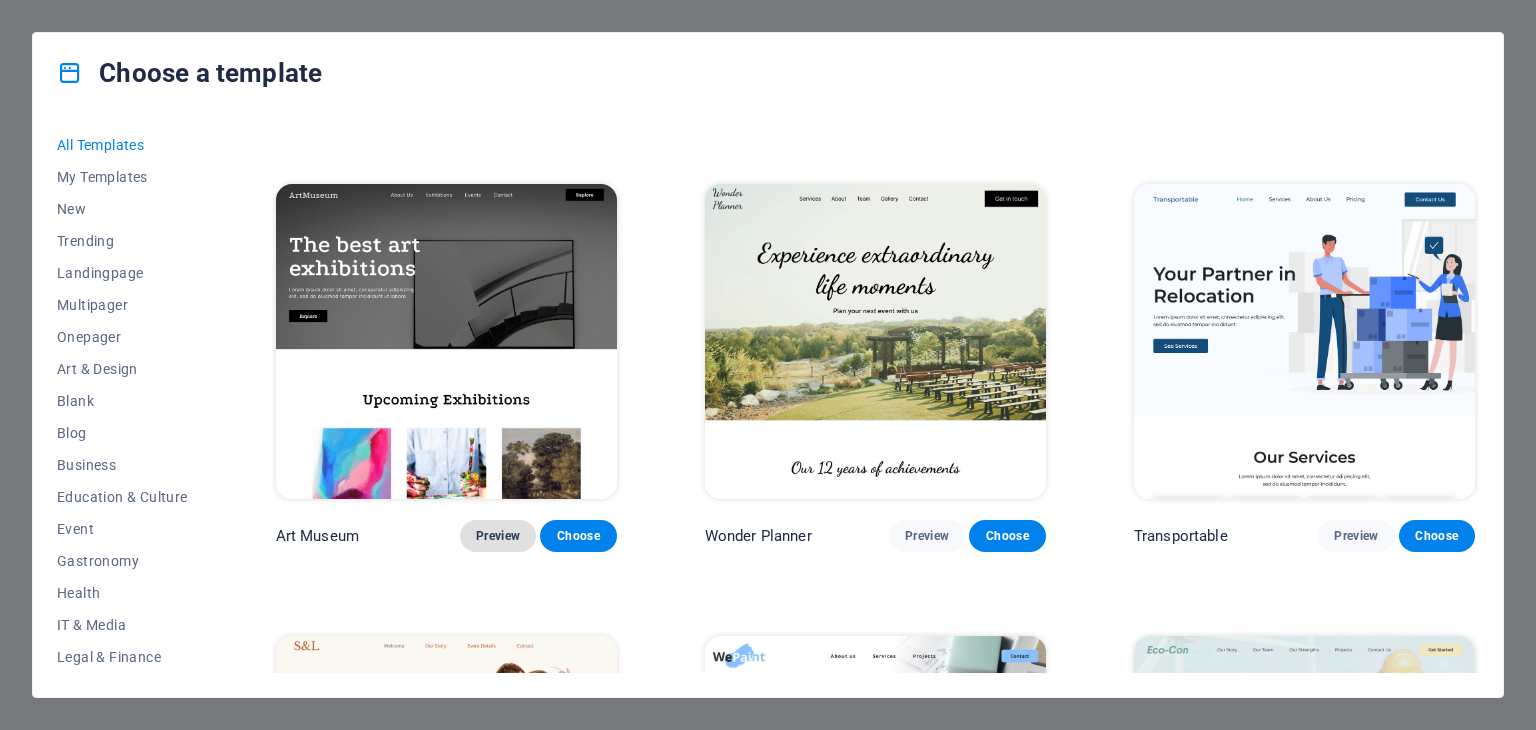 click on "Preview" at bounding box center [498, 536] 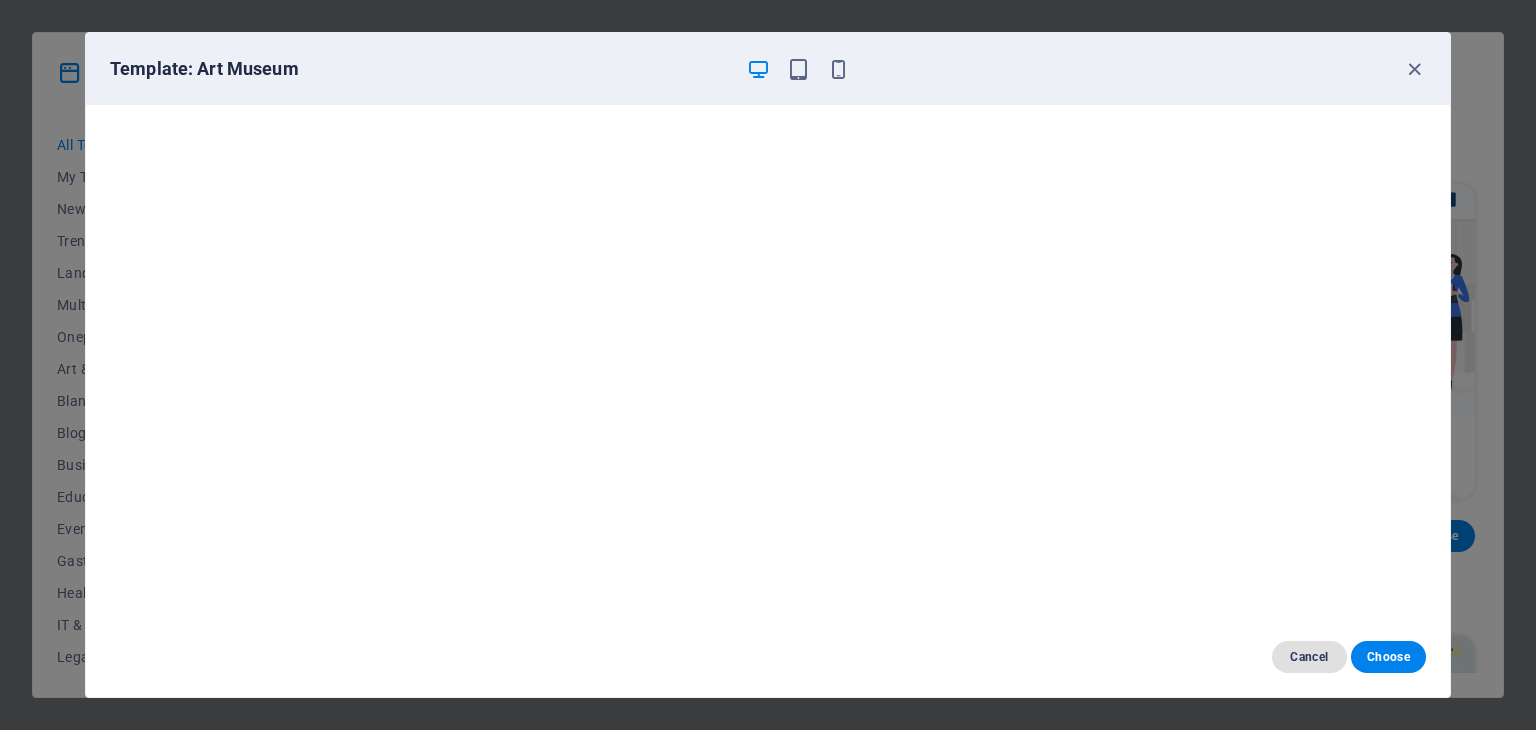 click on "Cancel" at bounding box center [1309, 657] 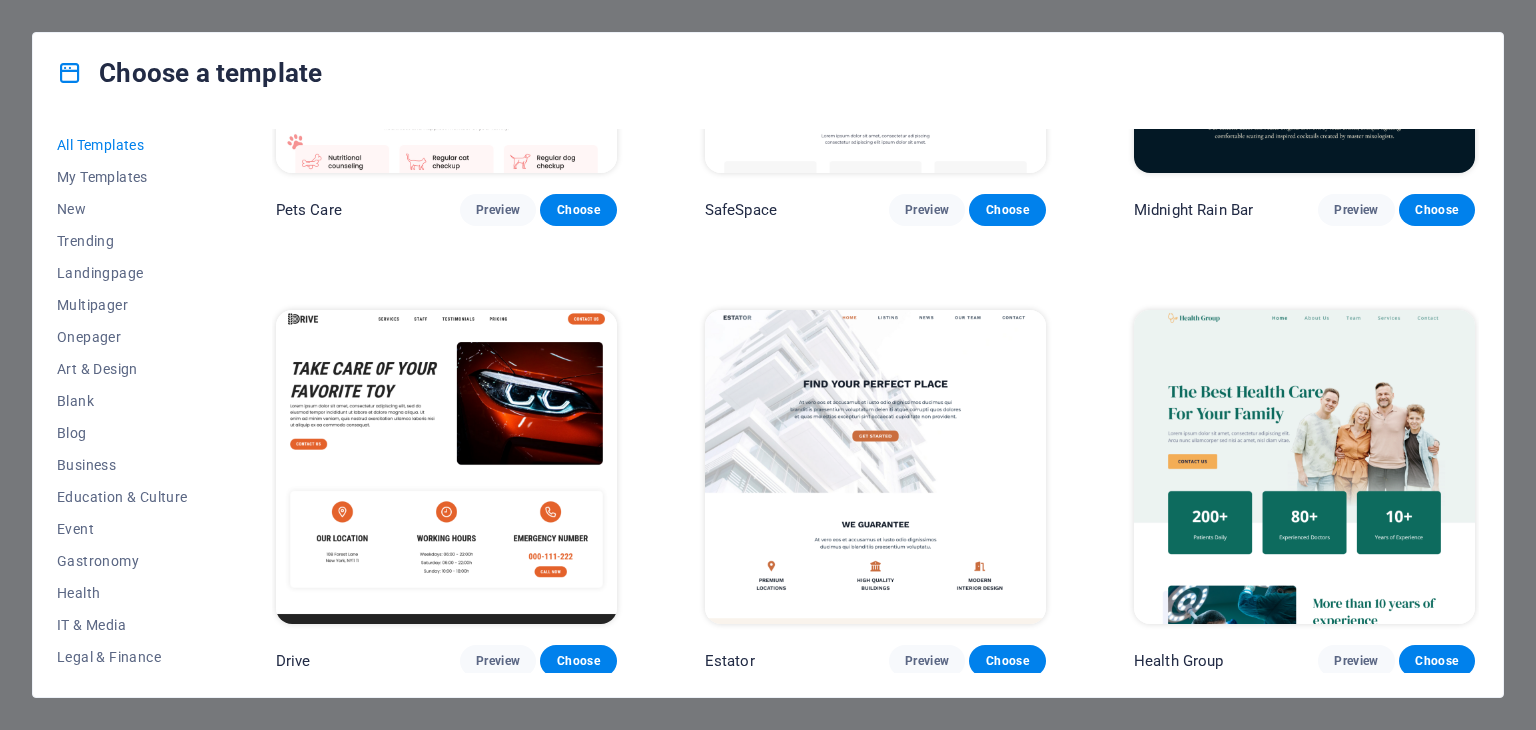 scroll, scrollTop: 3900, scrollLeft: 0, axis: vertical 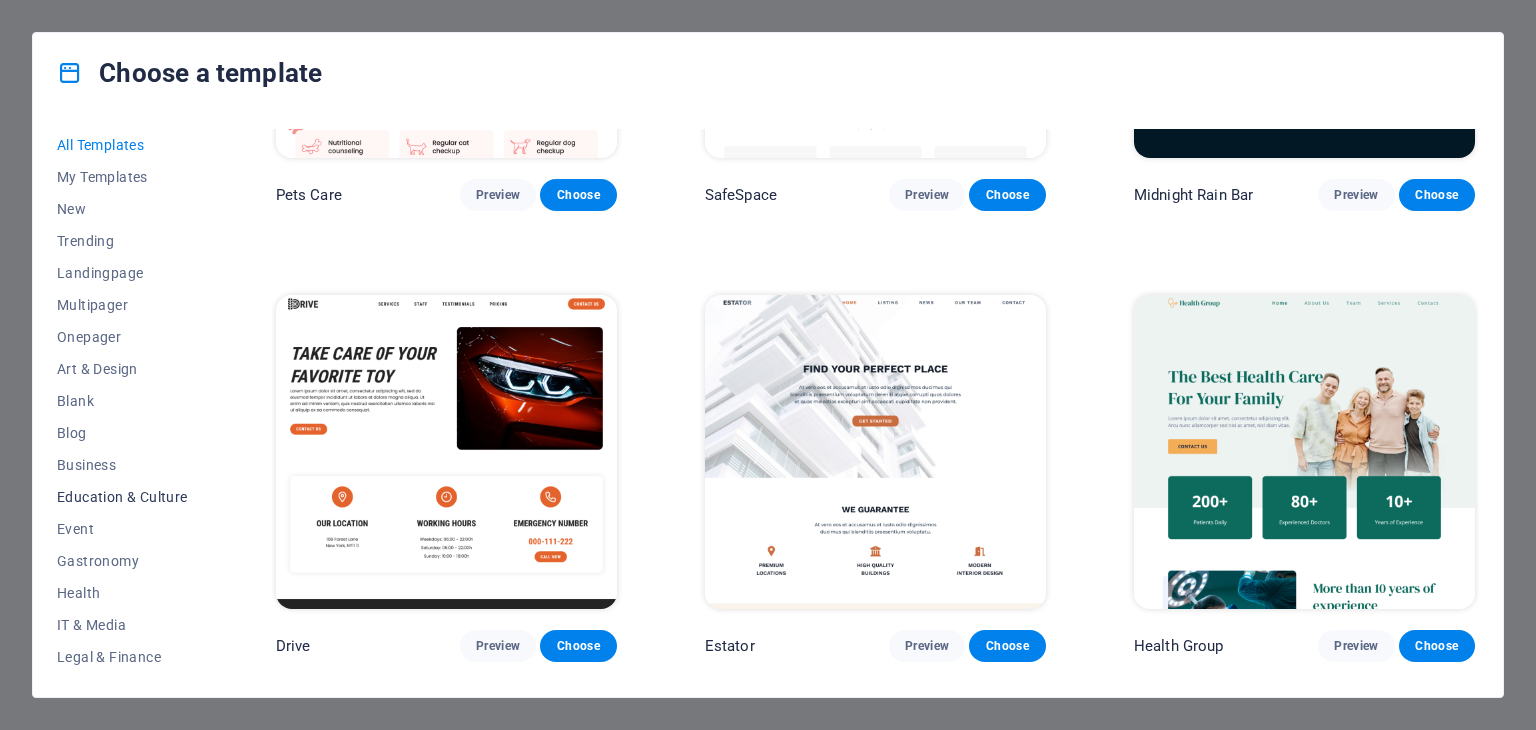 click on "Education & Culture" at bounding box center (122, 497) 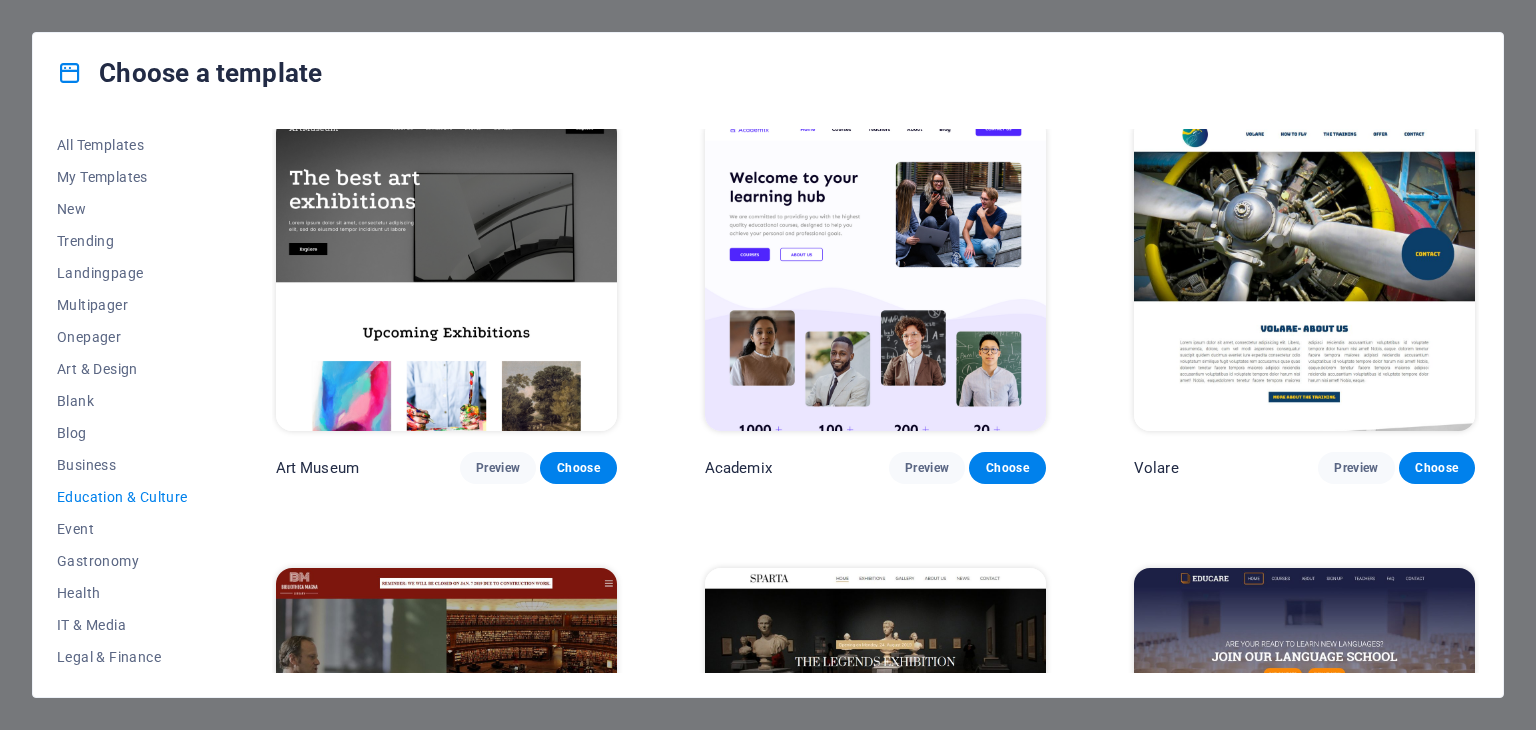 scroll, scrollTop: 0, scrollLeft: 0, axis: both 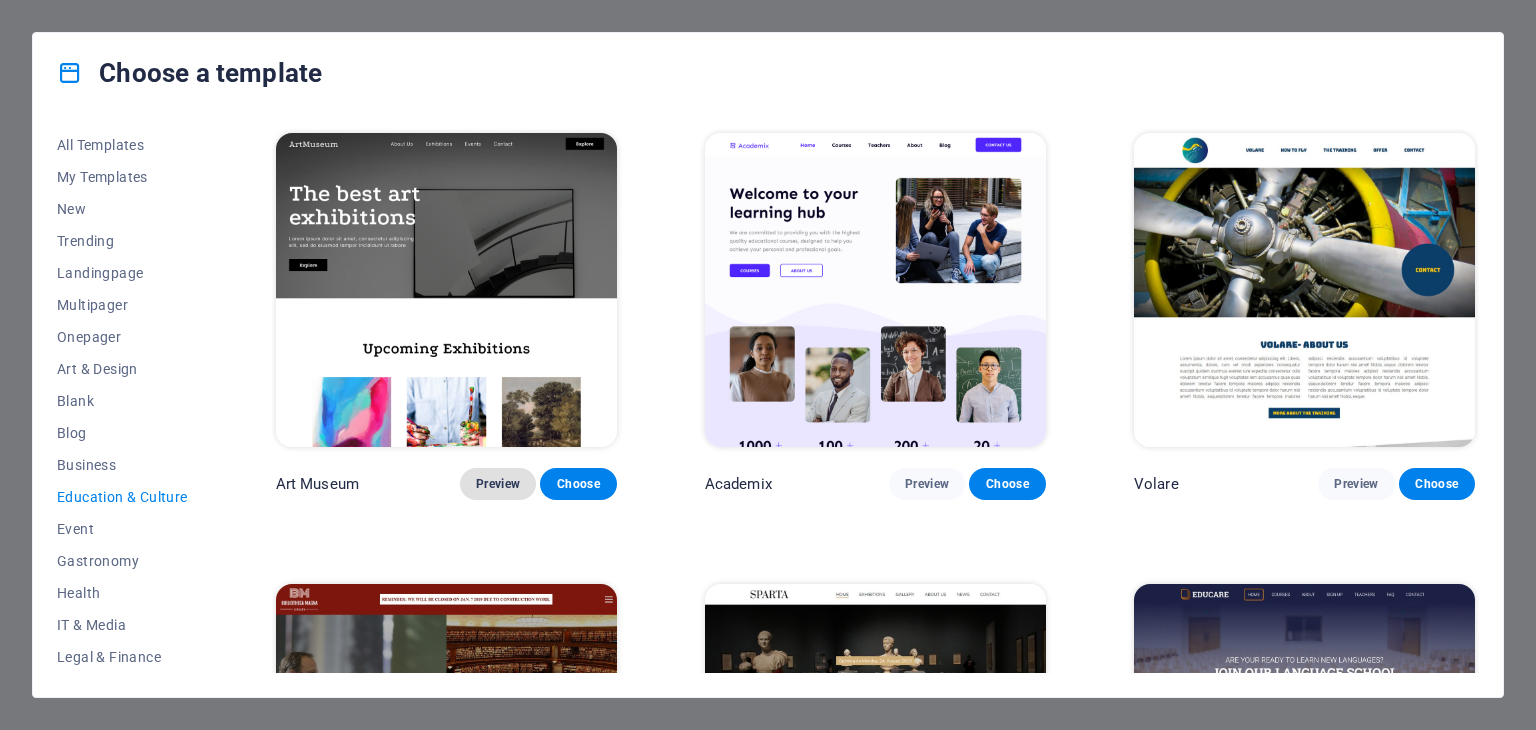click on "Preview" at bounding box center [498, 484] 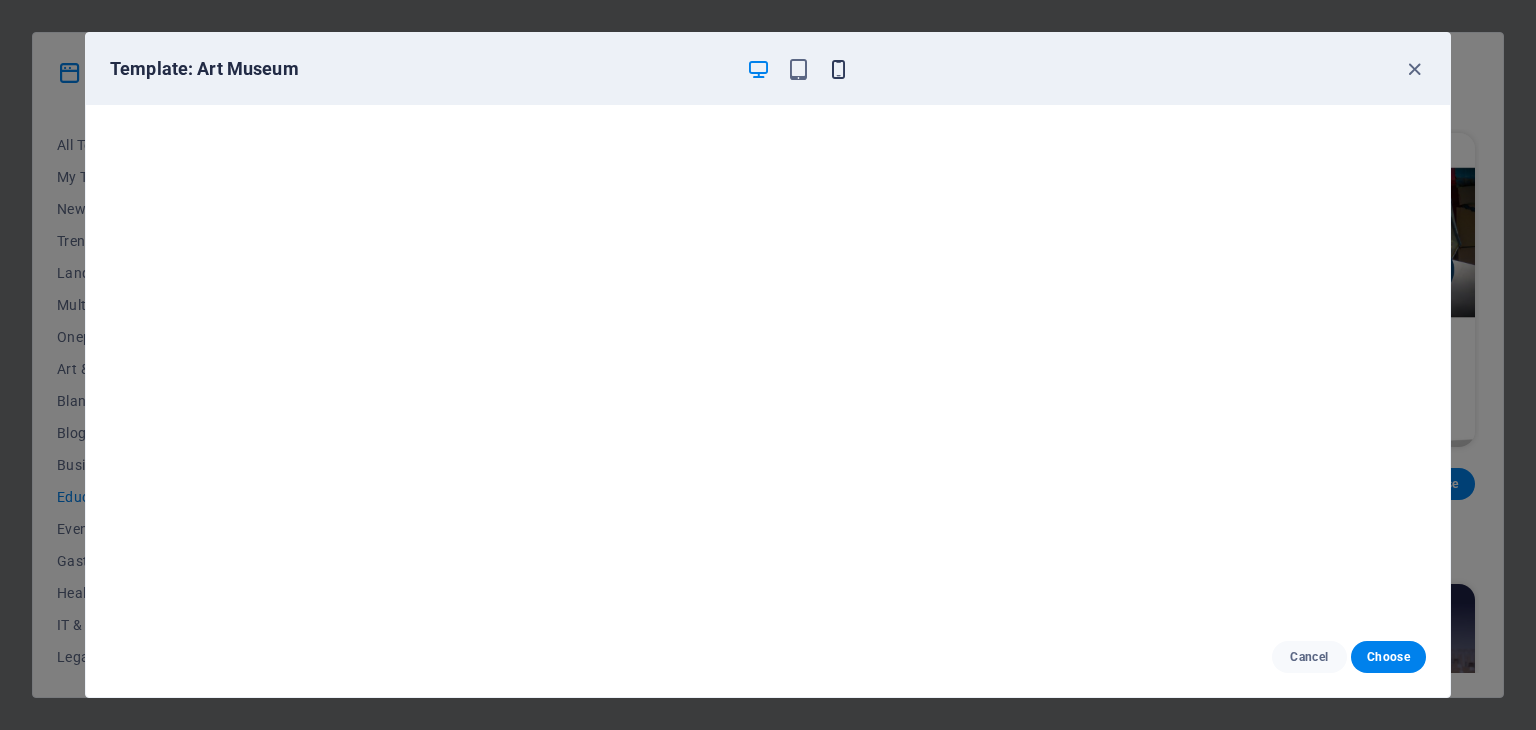 click at bounding box center (838, 69) 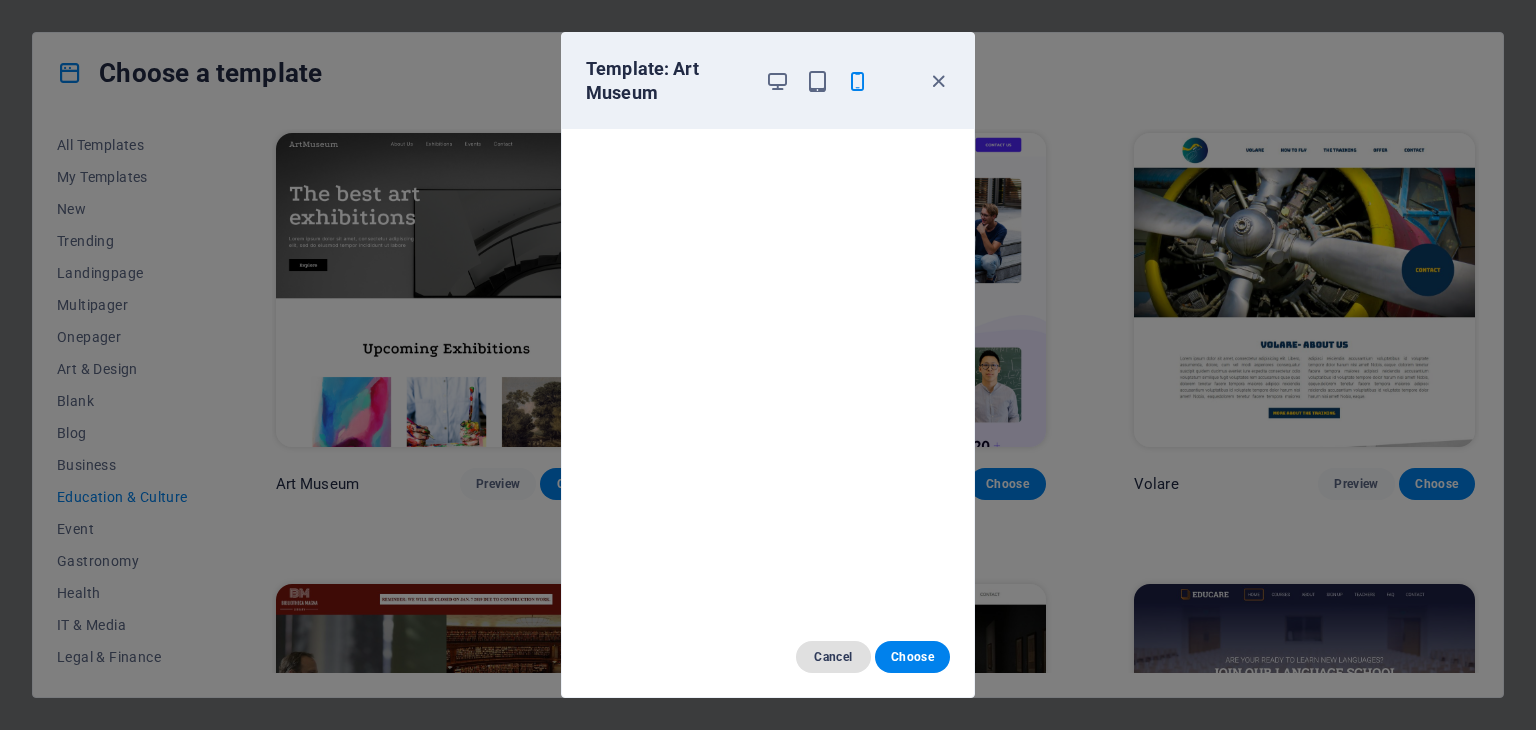 click on "Cancel" at bounding box center (833, 657) 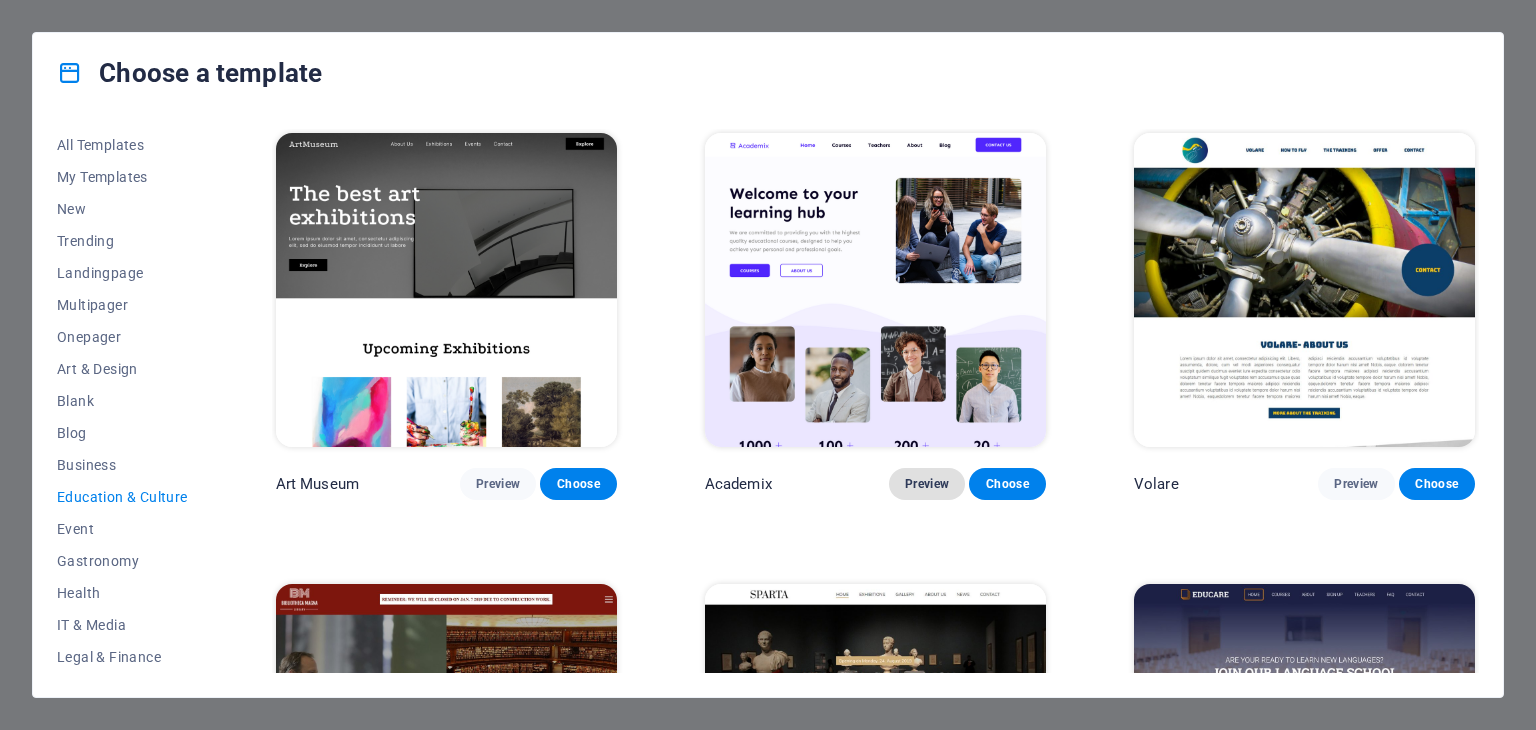 click on "Preview" at bounding box center [927, 484] 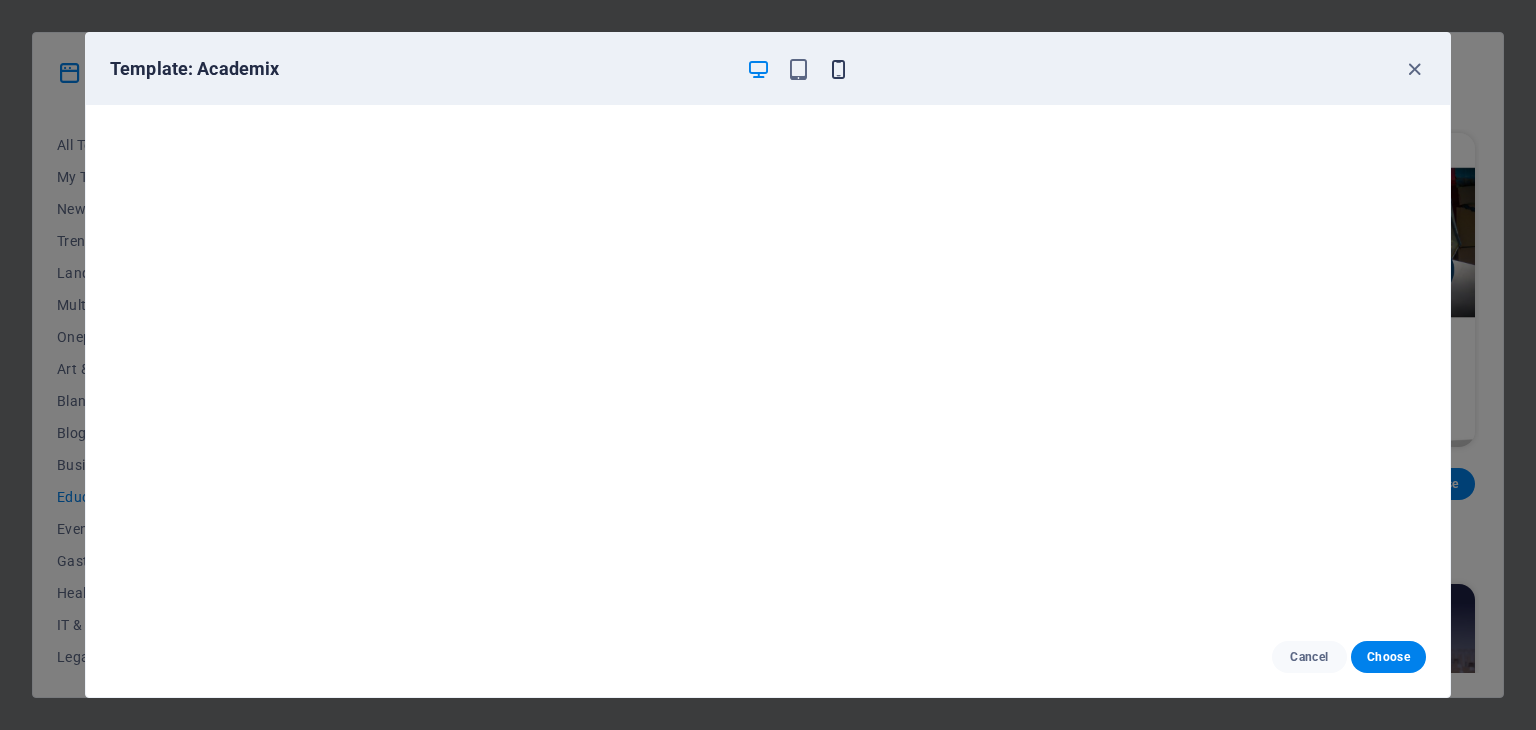 click at bounding box center [838, 69] 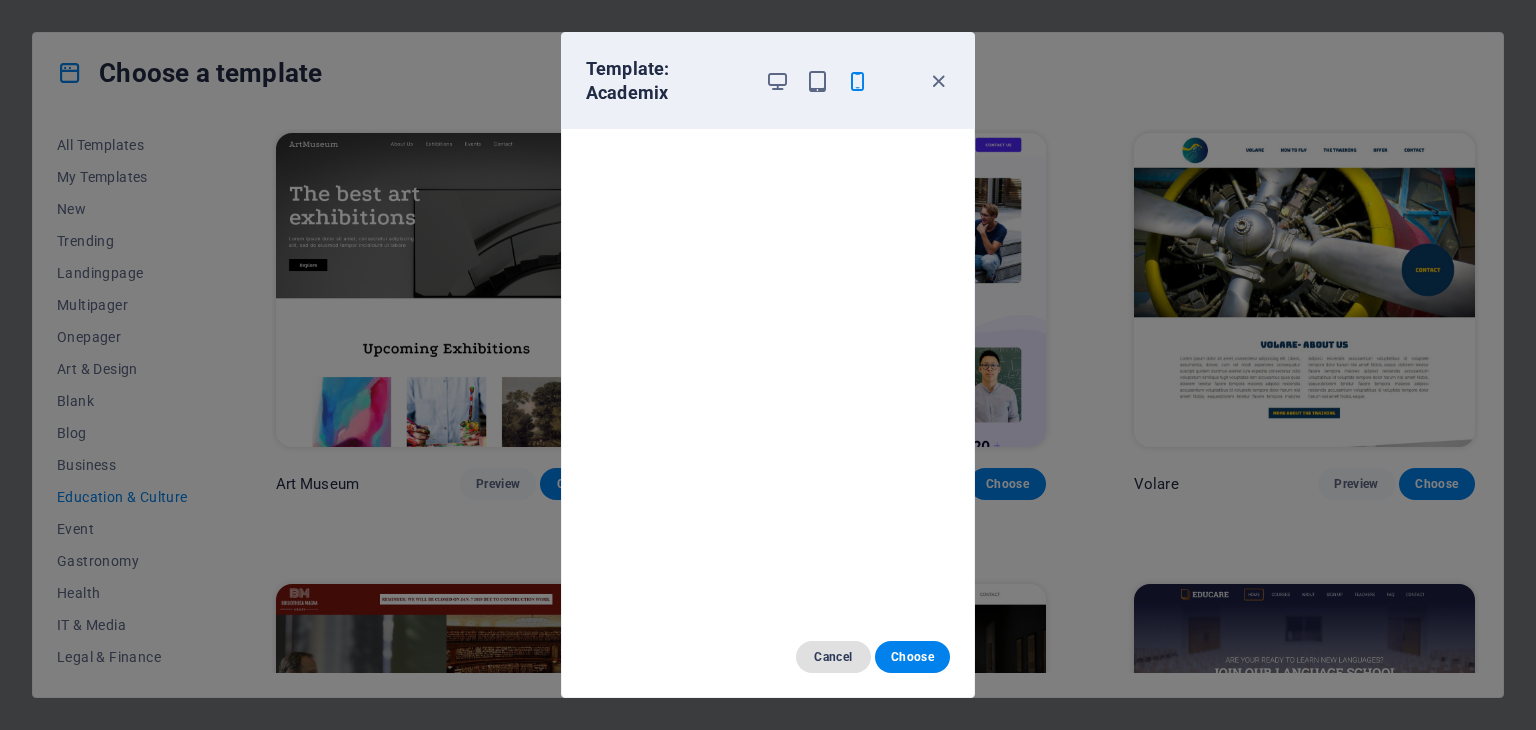click on "Cancel" at bounding box center [833, 657] 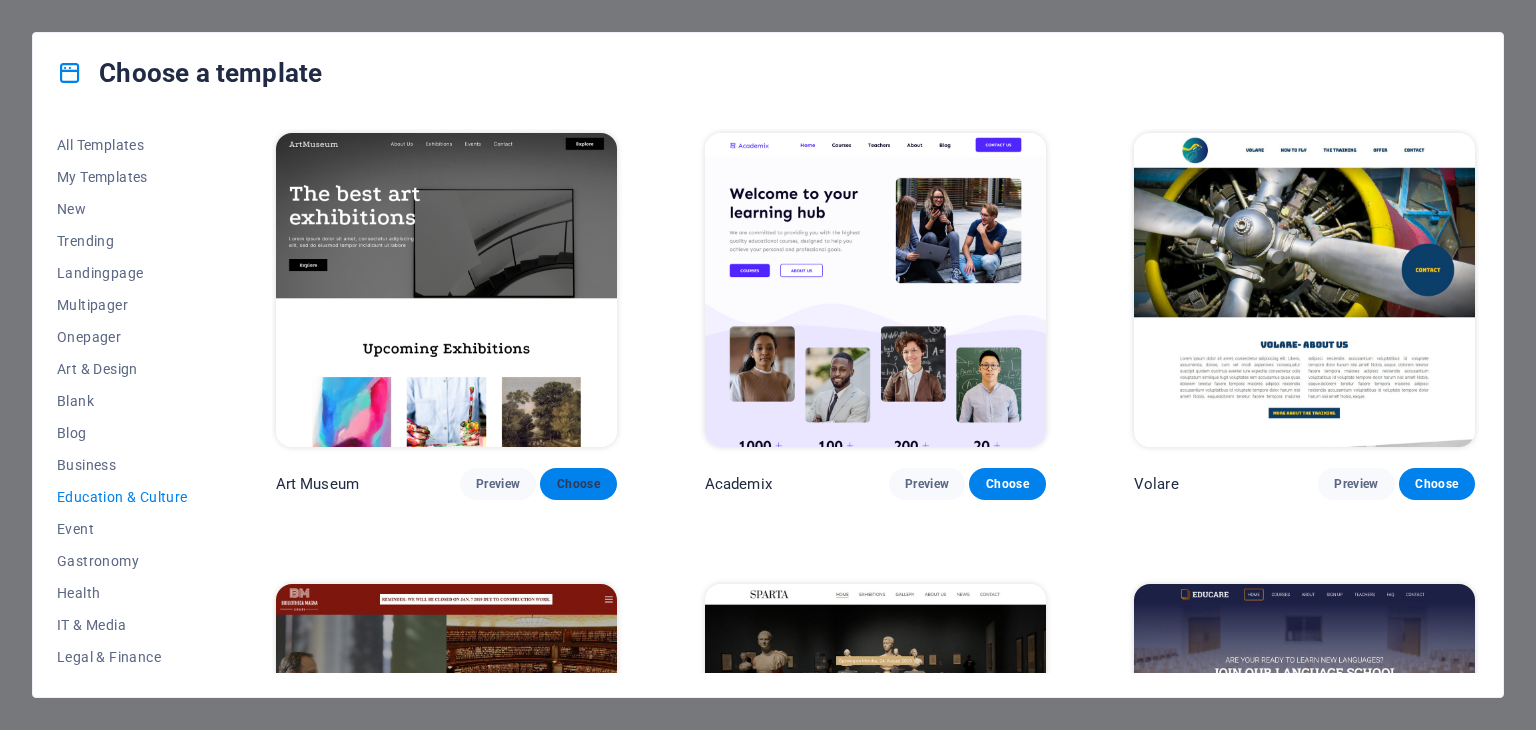 click on "Choose" at bounding box center [578, 484] 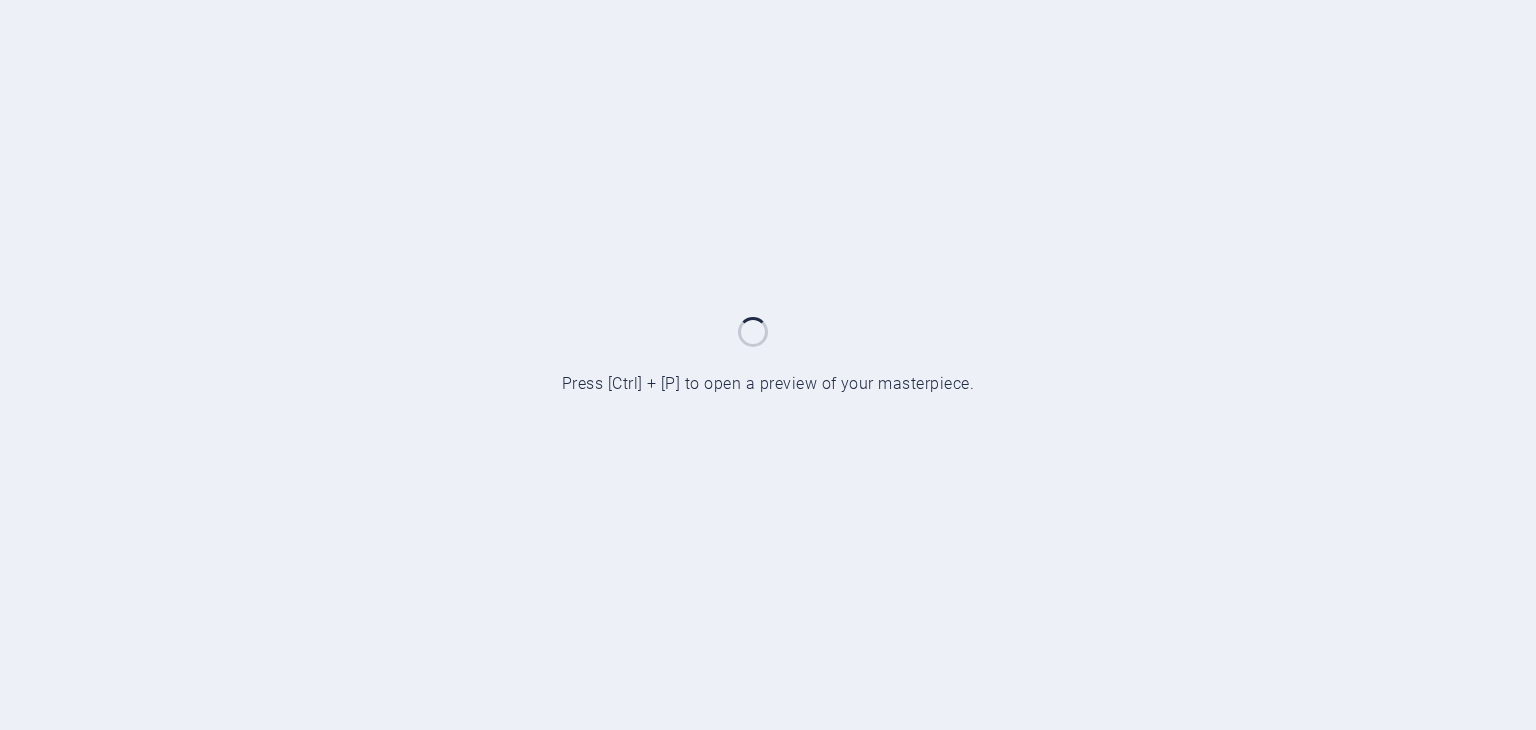 scroll, scrollTop: 0, scrollLeft: 0, axis: both 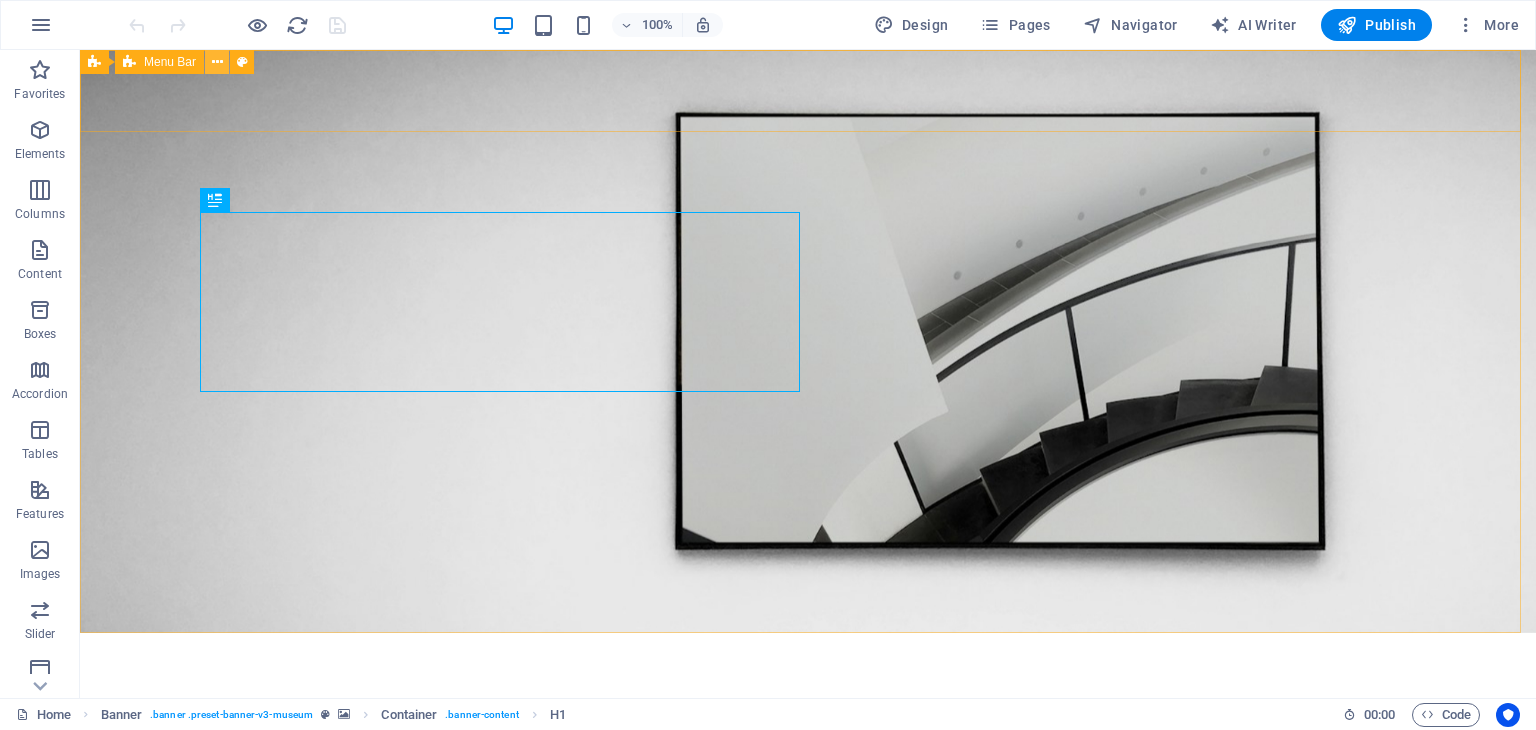 click at bounding box center [217, 62] 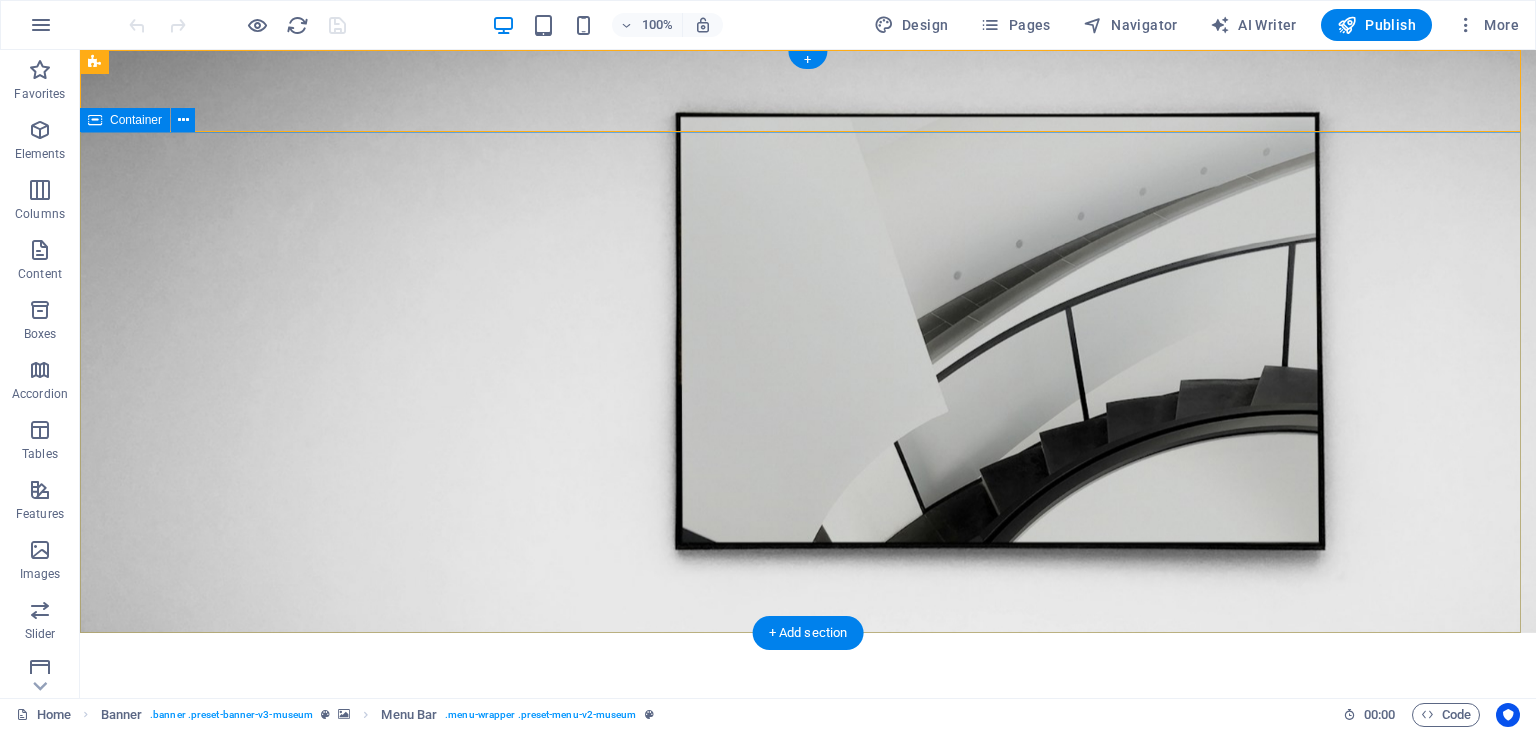 click on "The best art exhibitions Lorem ipsum dolor sit amet, consectetur adipiscing elit, sed do eiusmod tempor incididunt ut labore Lorem ipsum dolor sit amet, consectetur adipiscing elit, sed do eiusmod tempor incididunt ut labore Explore" at bounding box center (808, 991) 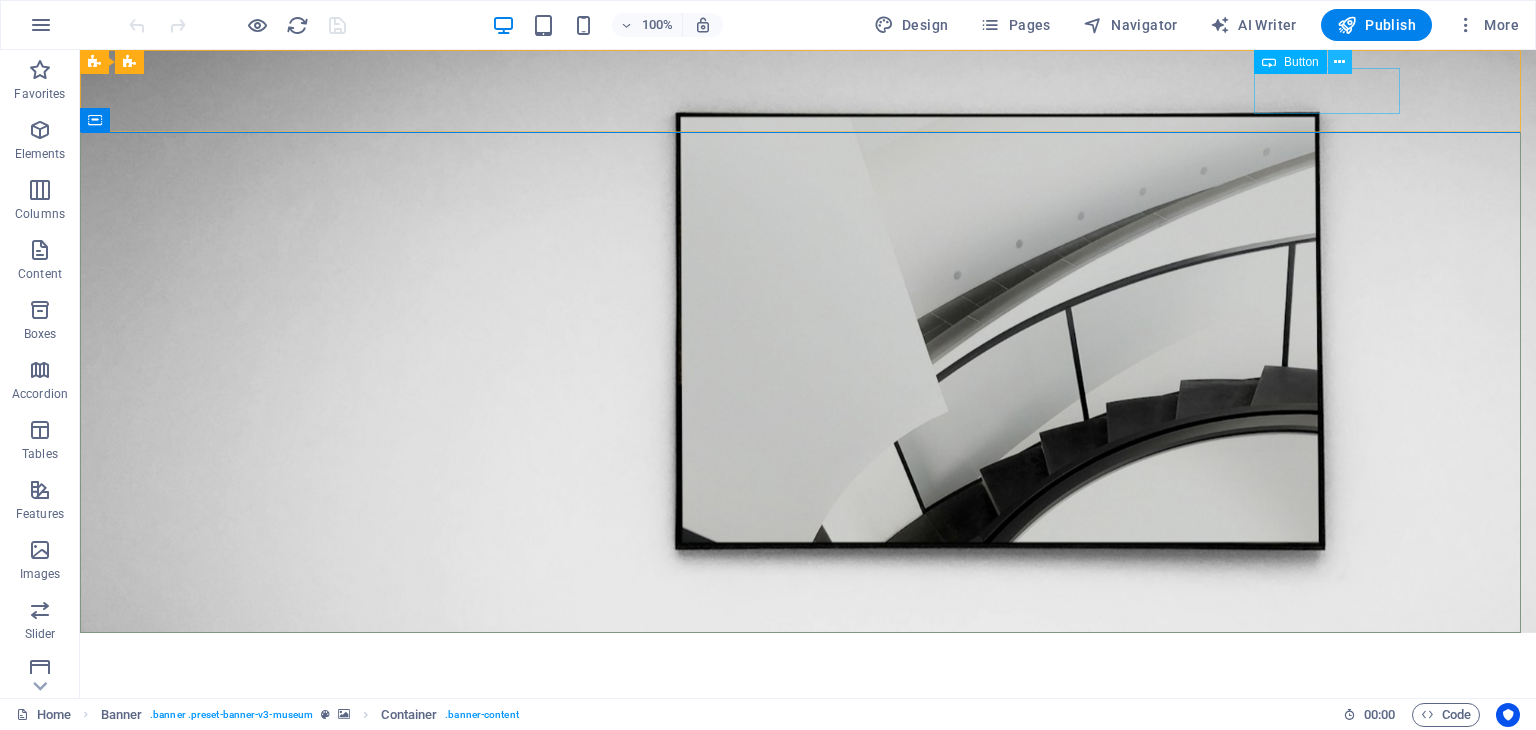 click at bounding box center [1339, 62] 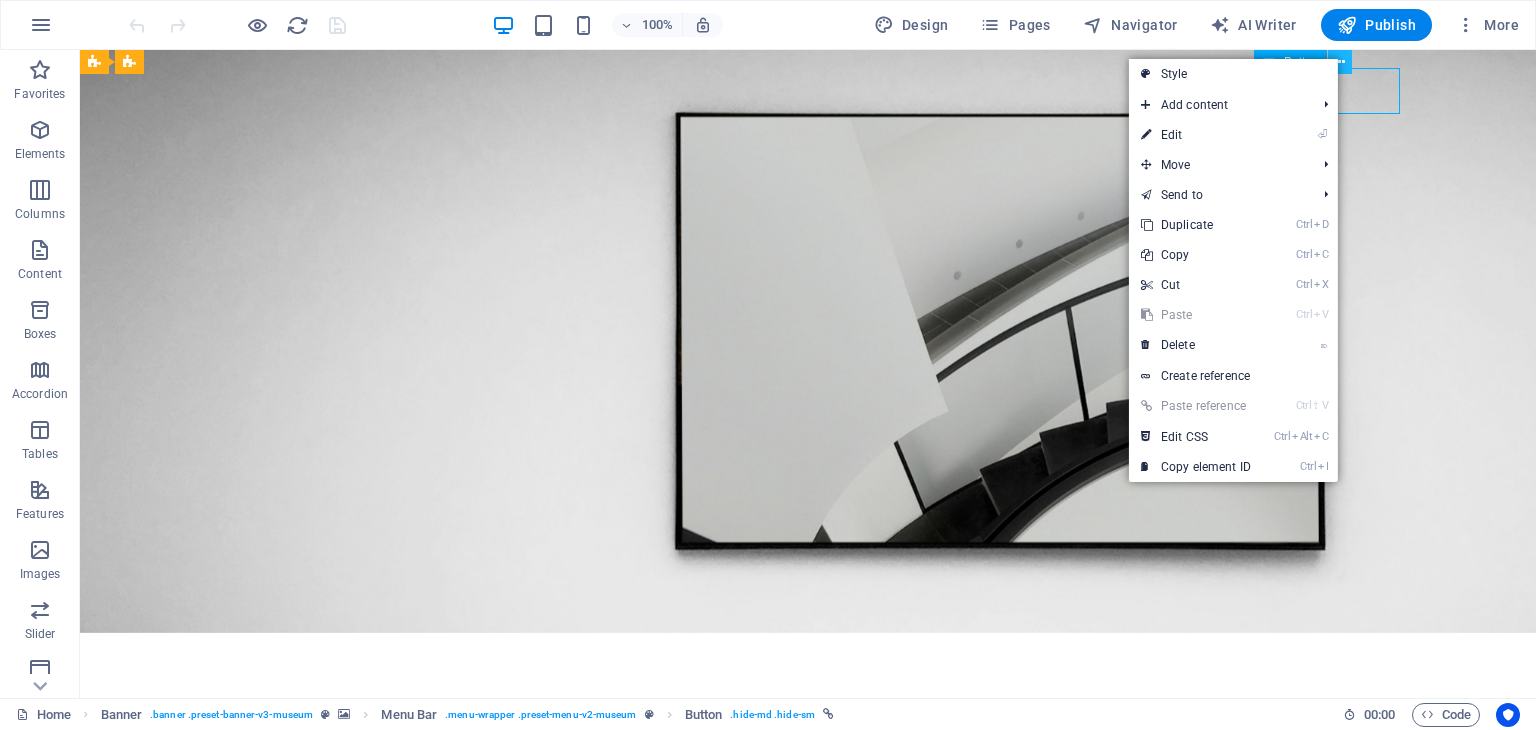 click at bounding box center [1339, 62] 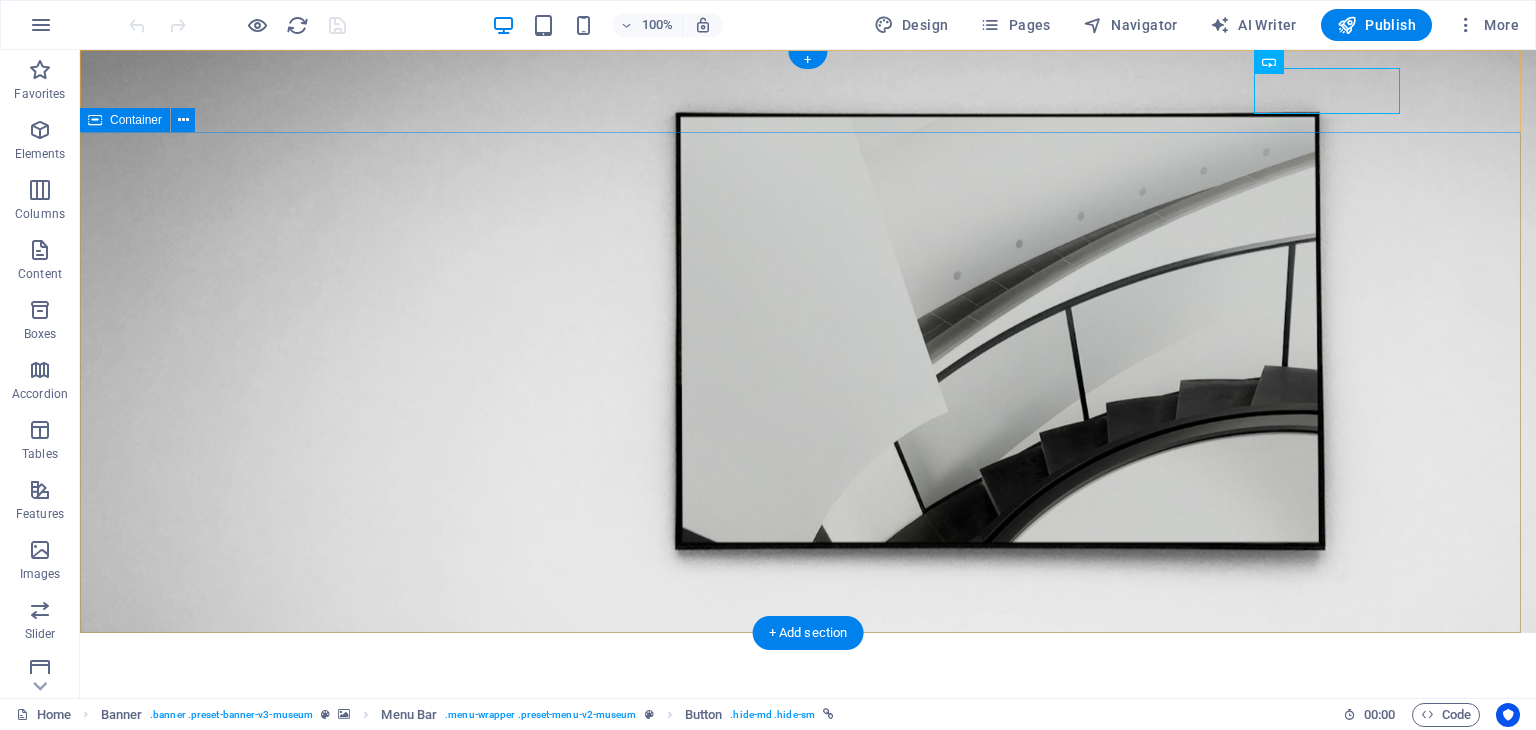 click on "The best art exhibitions Lorem ipsum dolor sit amet, consectetur adipiscing elit, sed do eiusmod tempor incididunt ut labore Lorem ipsum dolor sit amet, consectetur adipiscing elit, sed do eiusmod tempor incididunt ut labore Explore" at bounding box center [808, 991] 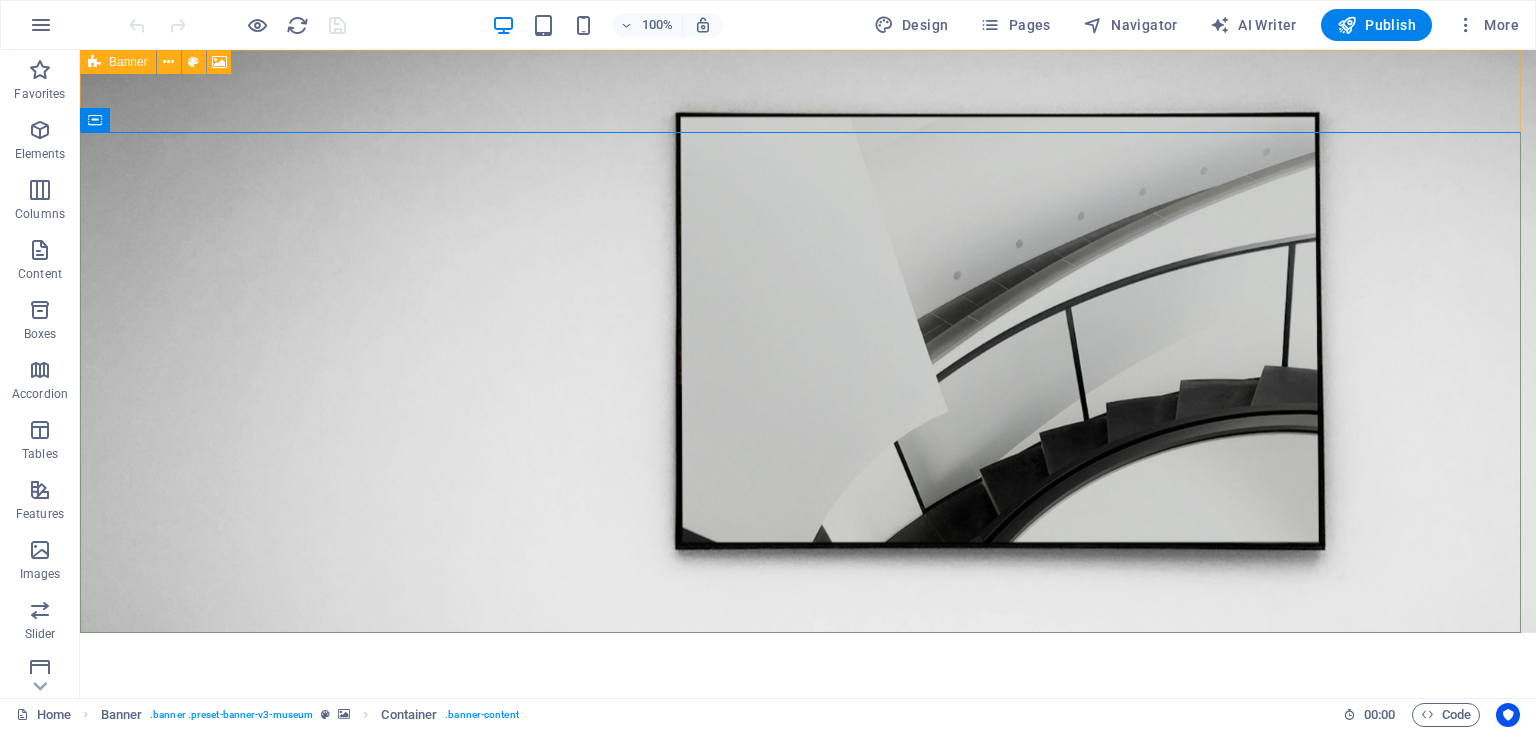 click at bounding box center [94, 62] 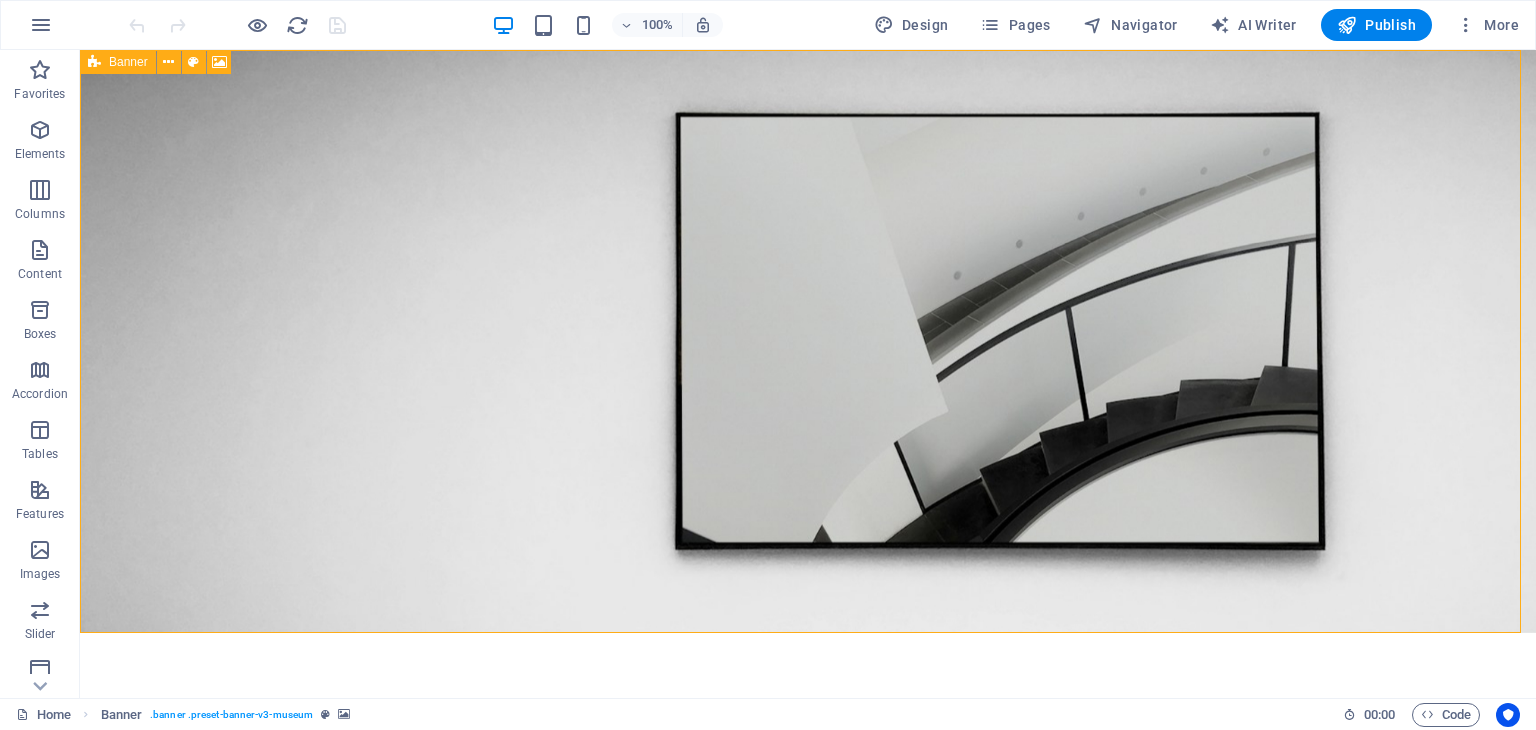 click at bounding box center (94, 62) 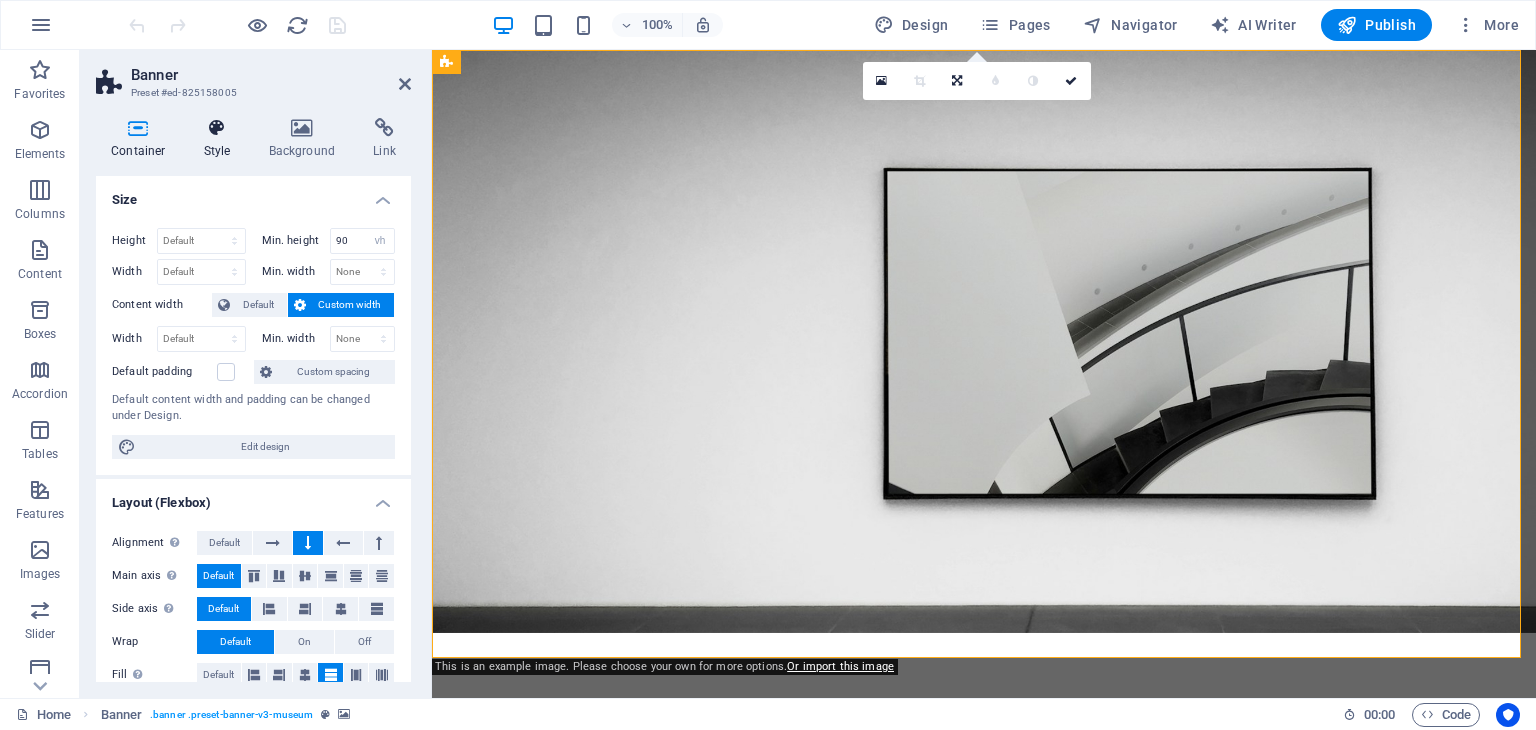 click at bounding box center [217, 128] 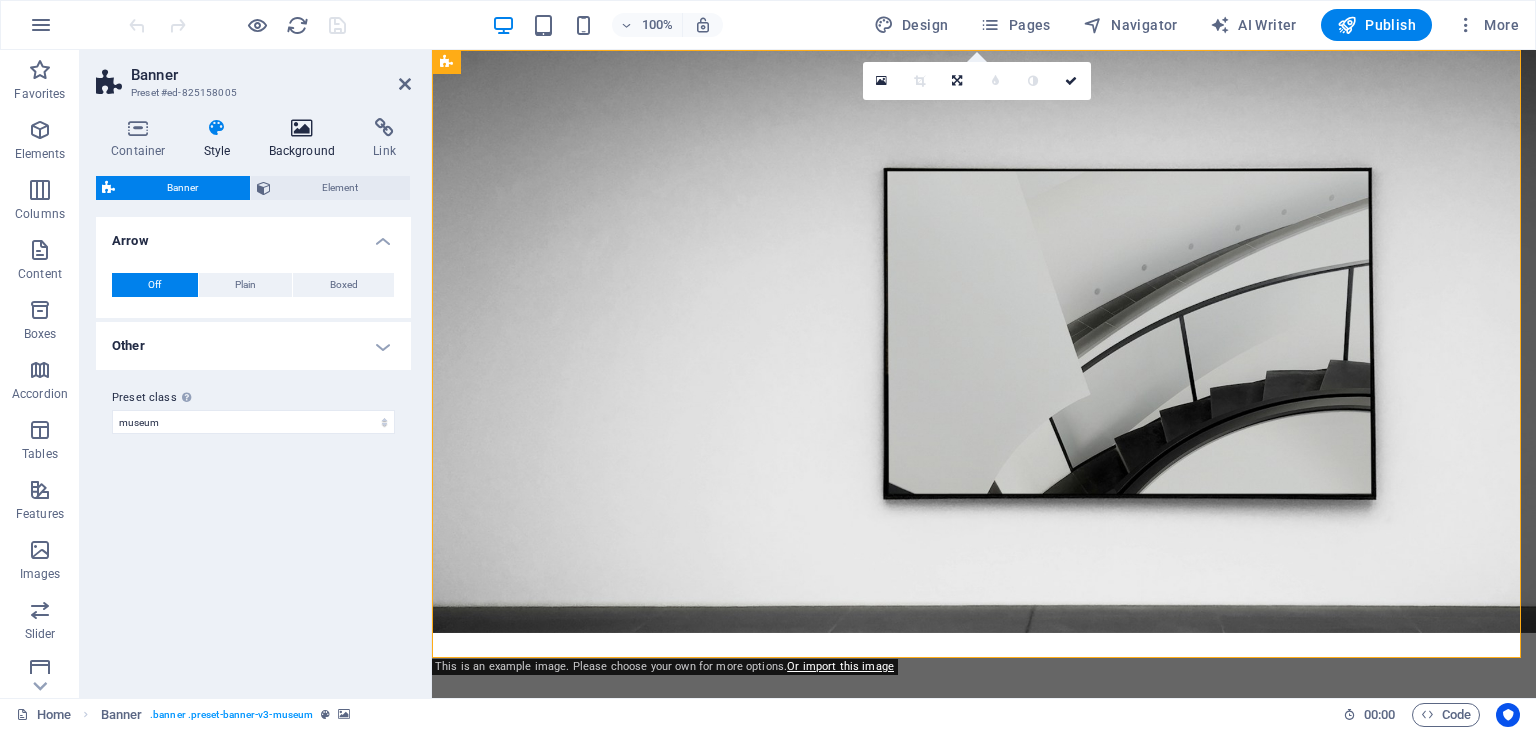 click at bounding box center [302, 128] 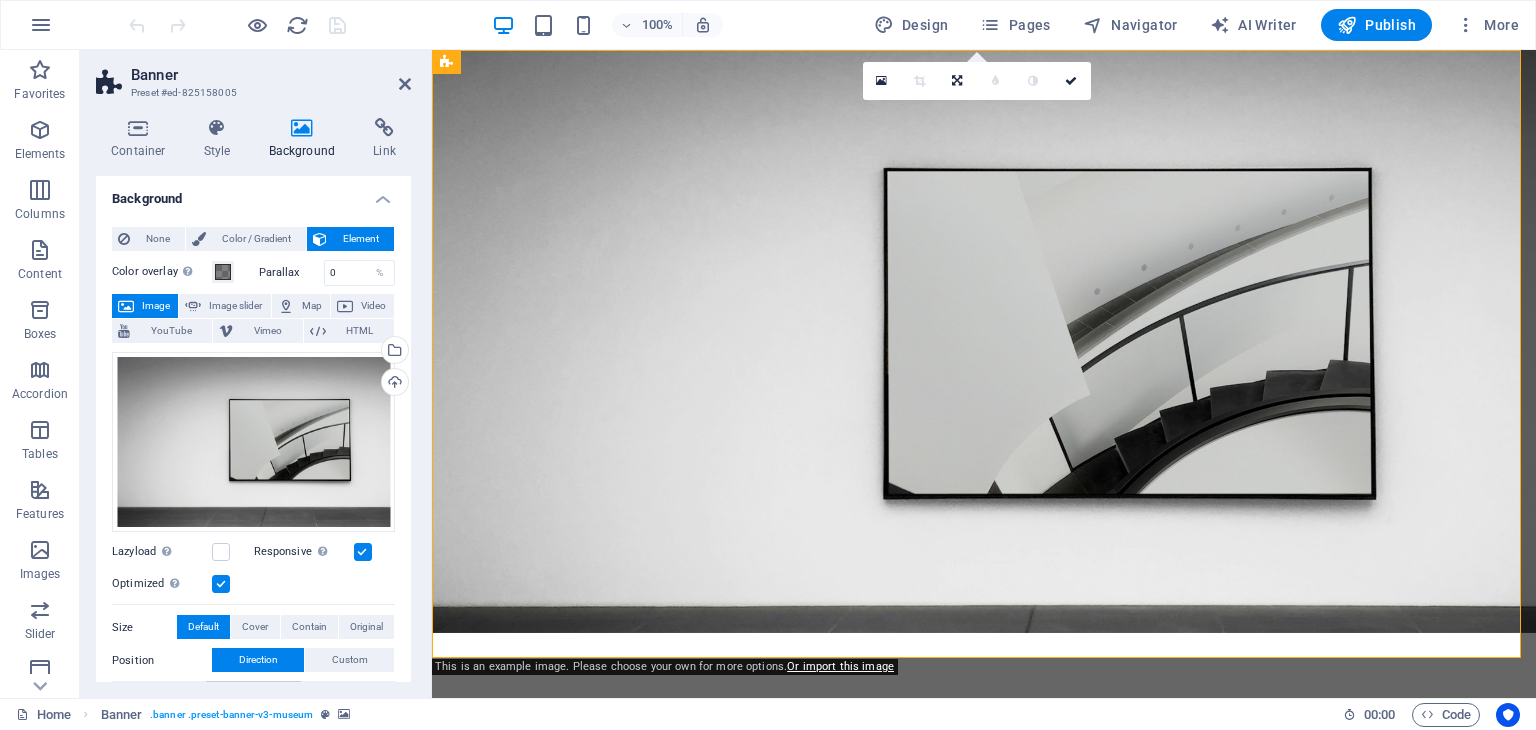 scroll, scrollTop: 0, scrollLeft: 0, axis: both 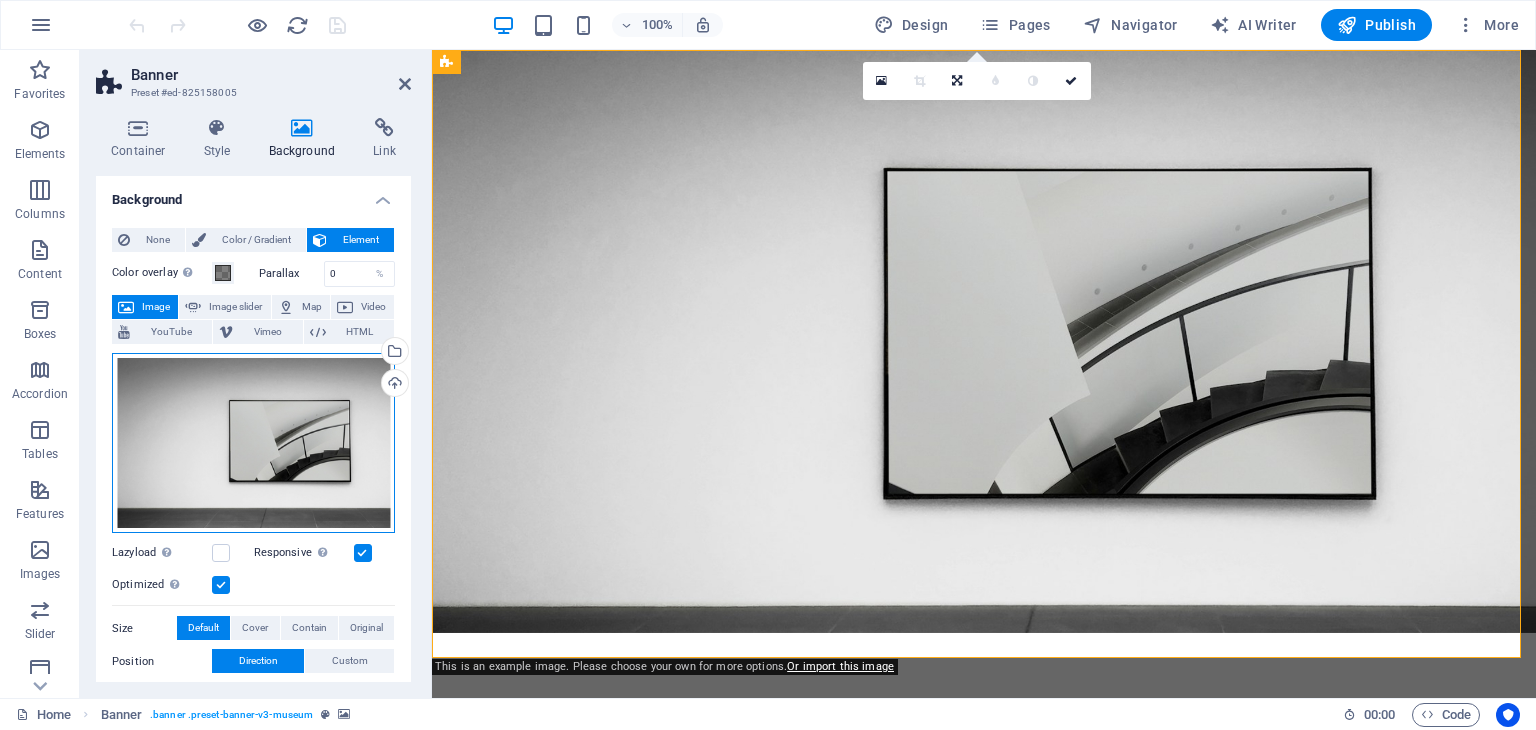 click on "Drag files here, click to choose files or select files from Files or our free stock photos & videos" at bounding box center (253, 443) 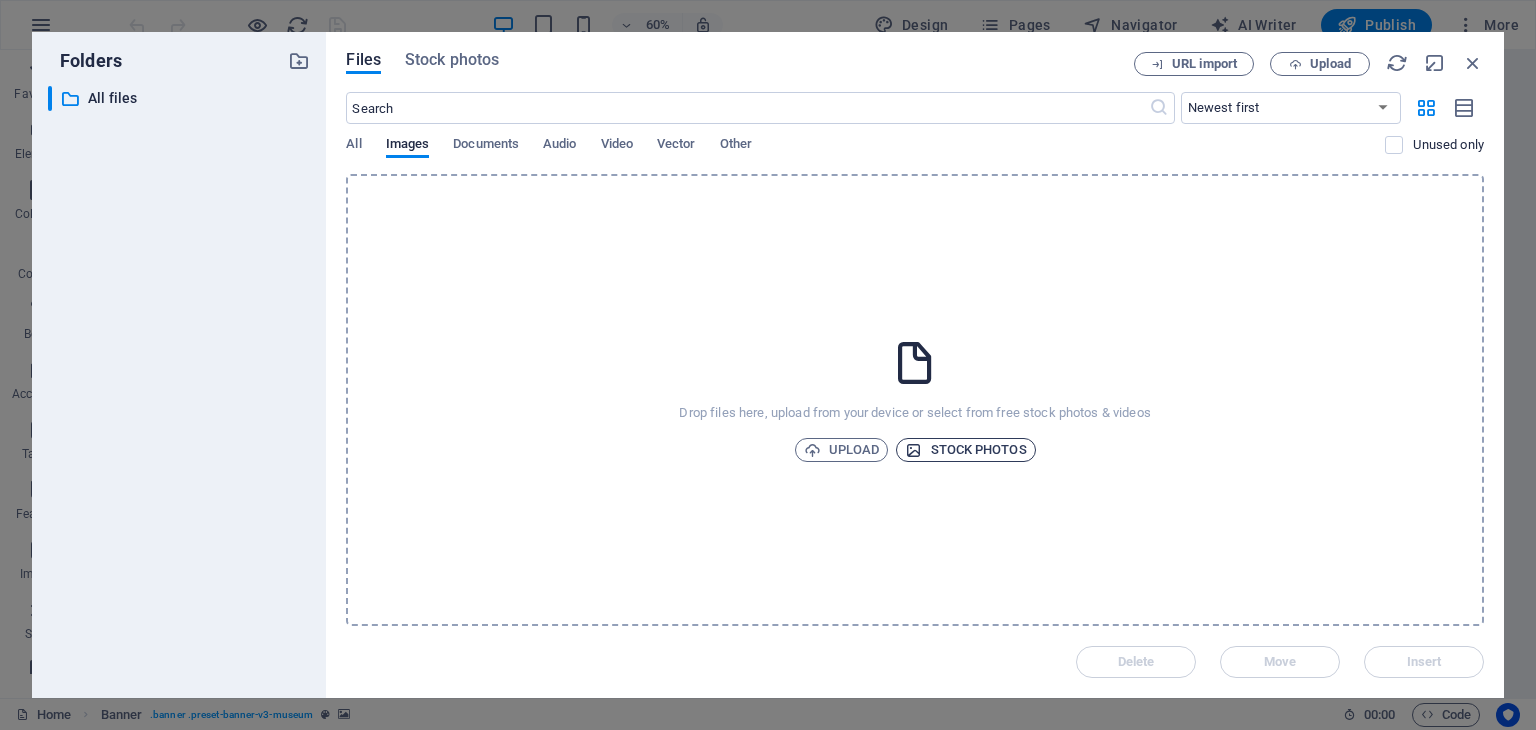 click on "Stock photos" at bounding box center [965, 450] 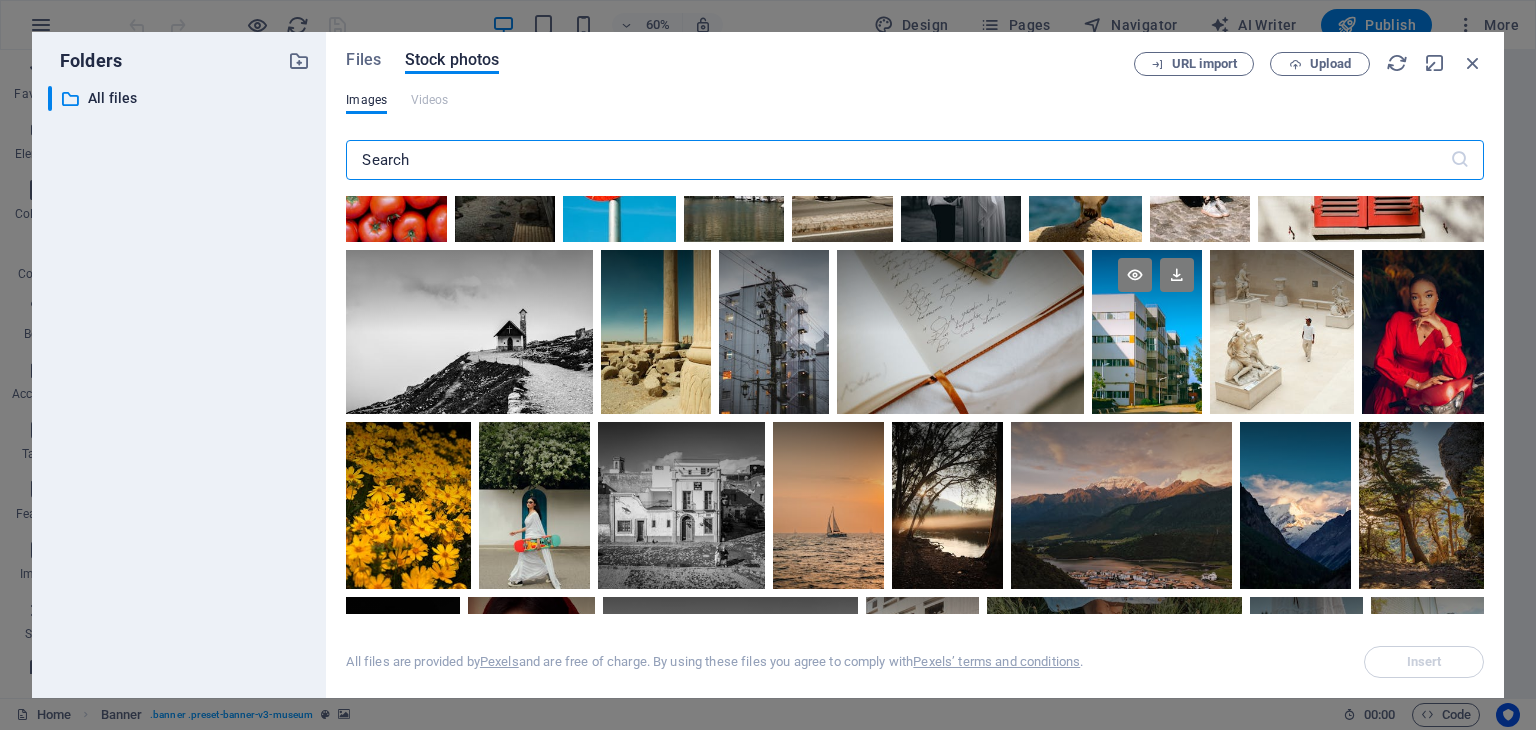 scroll, scrollTop: 300, scrollLeft: 0, axis: vertical 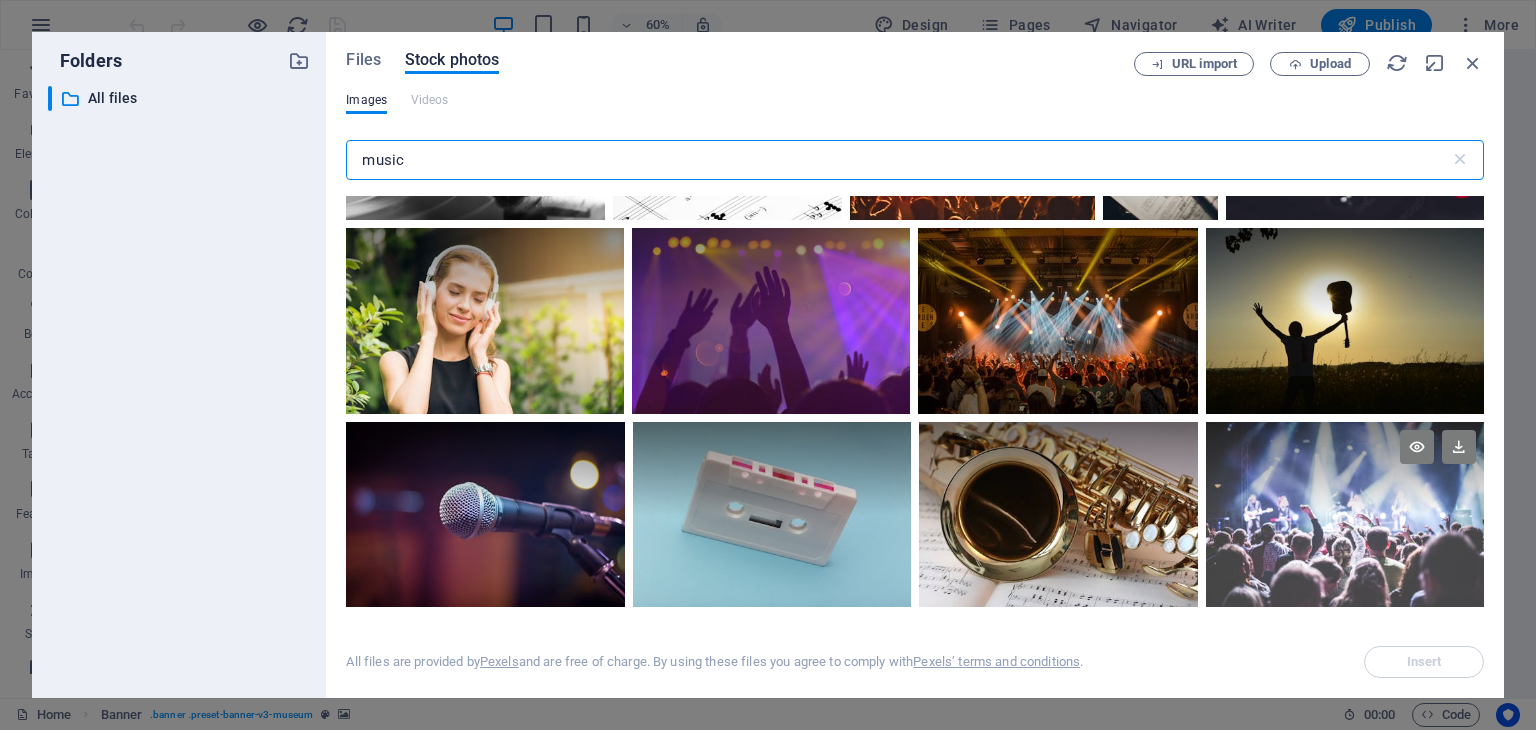type on "music" 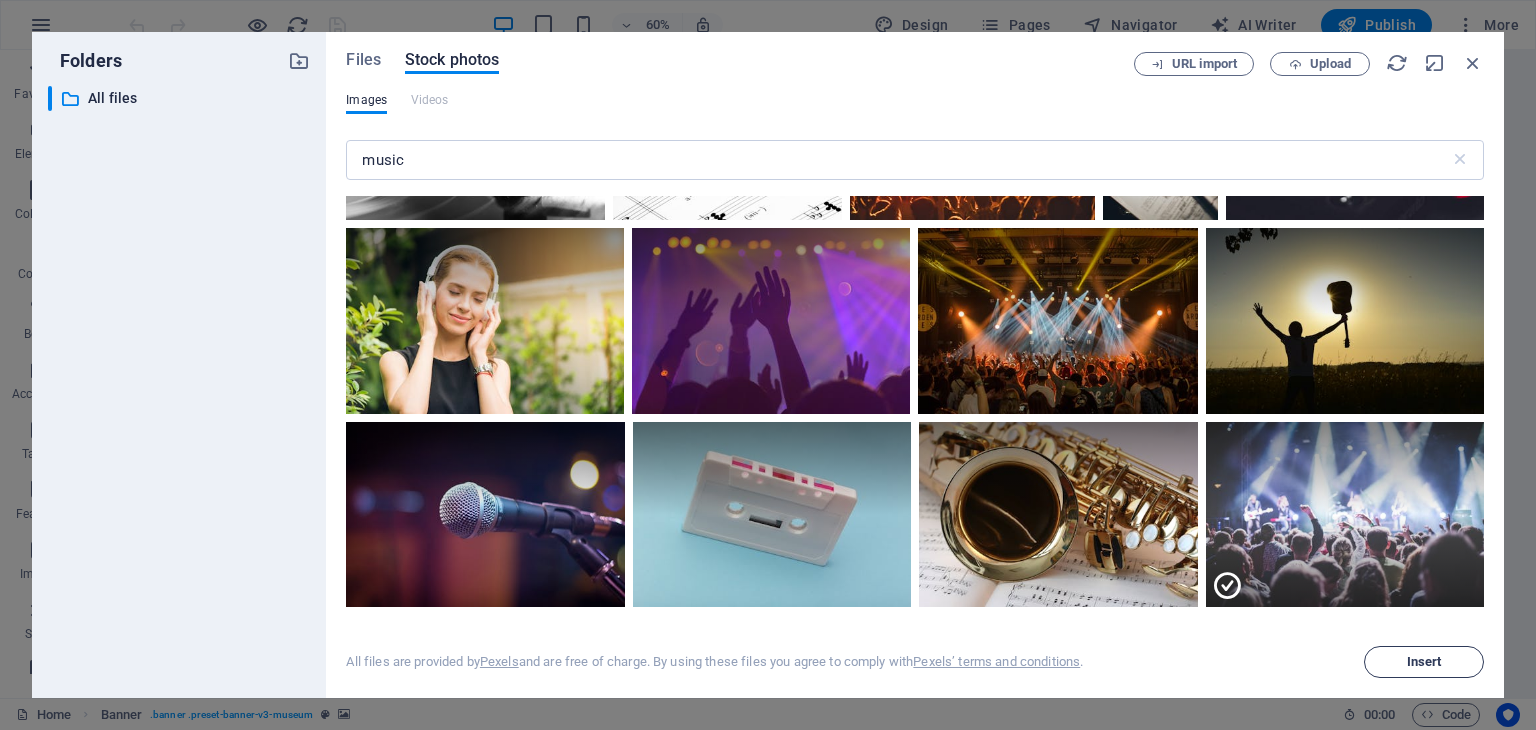 click on "Insert" at bounding box center [1424, 662] 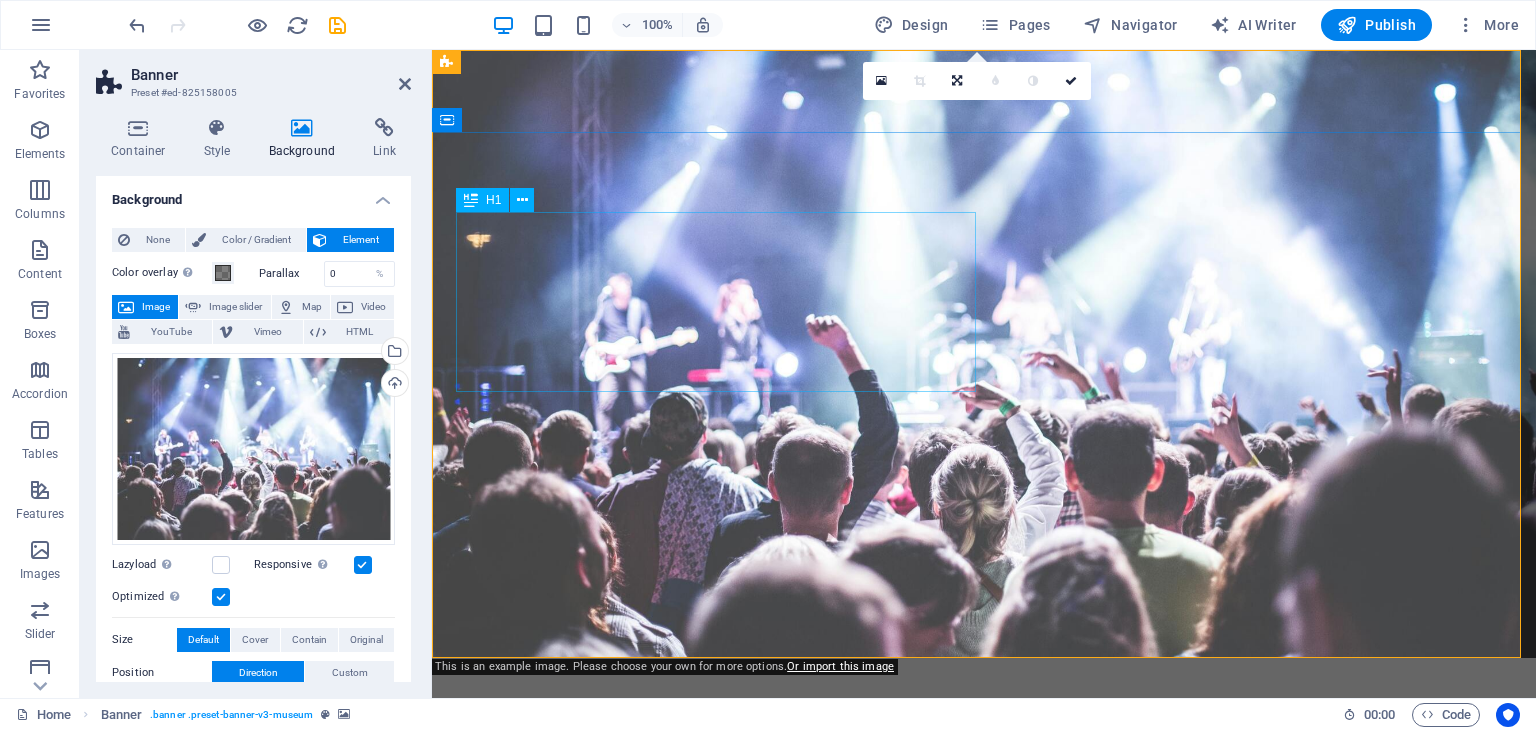 click on "The best art exhibitions" at bounding box center (984, 936) 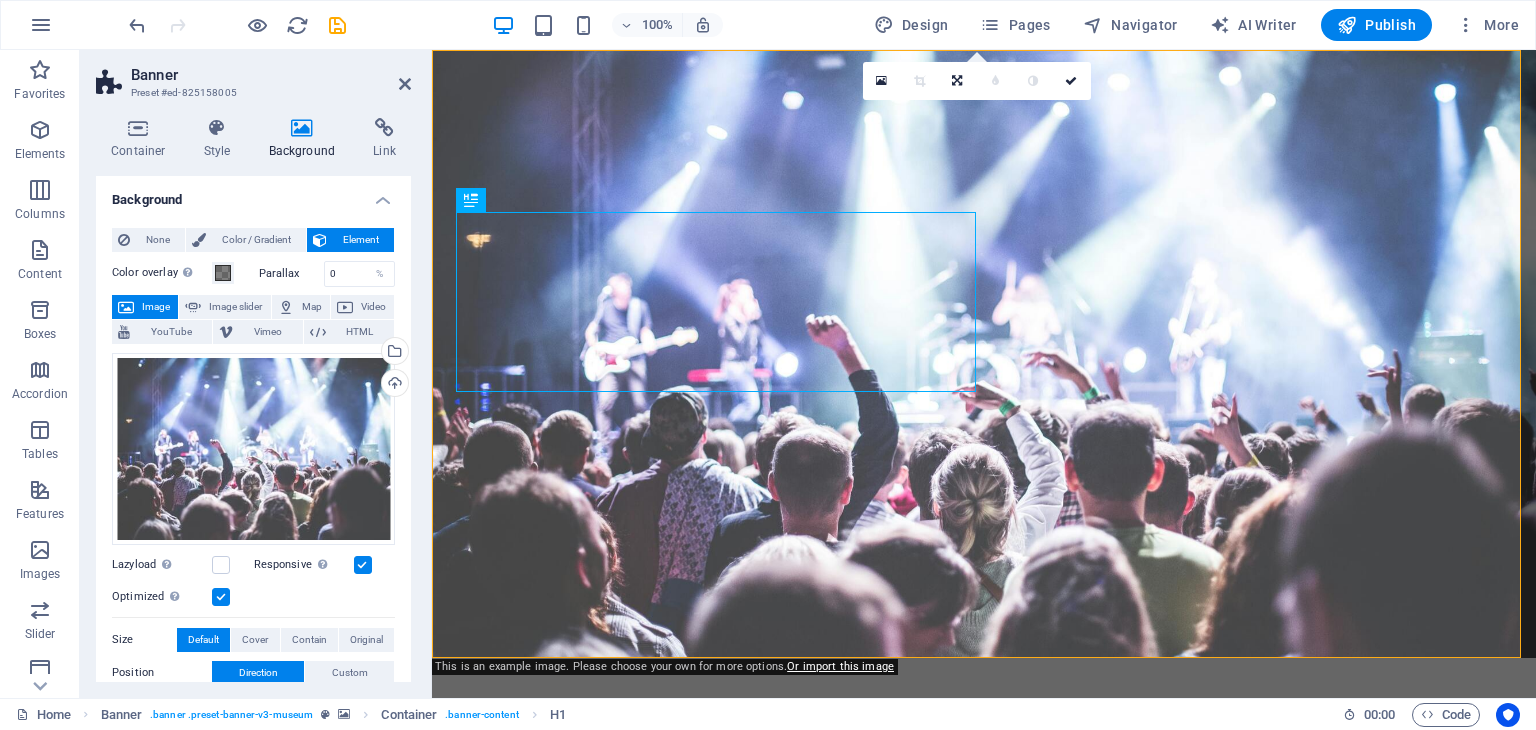 click on "Banner" at bounding box center [271, 75] 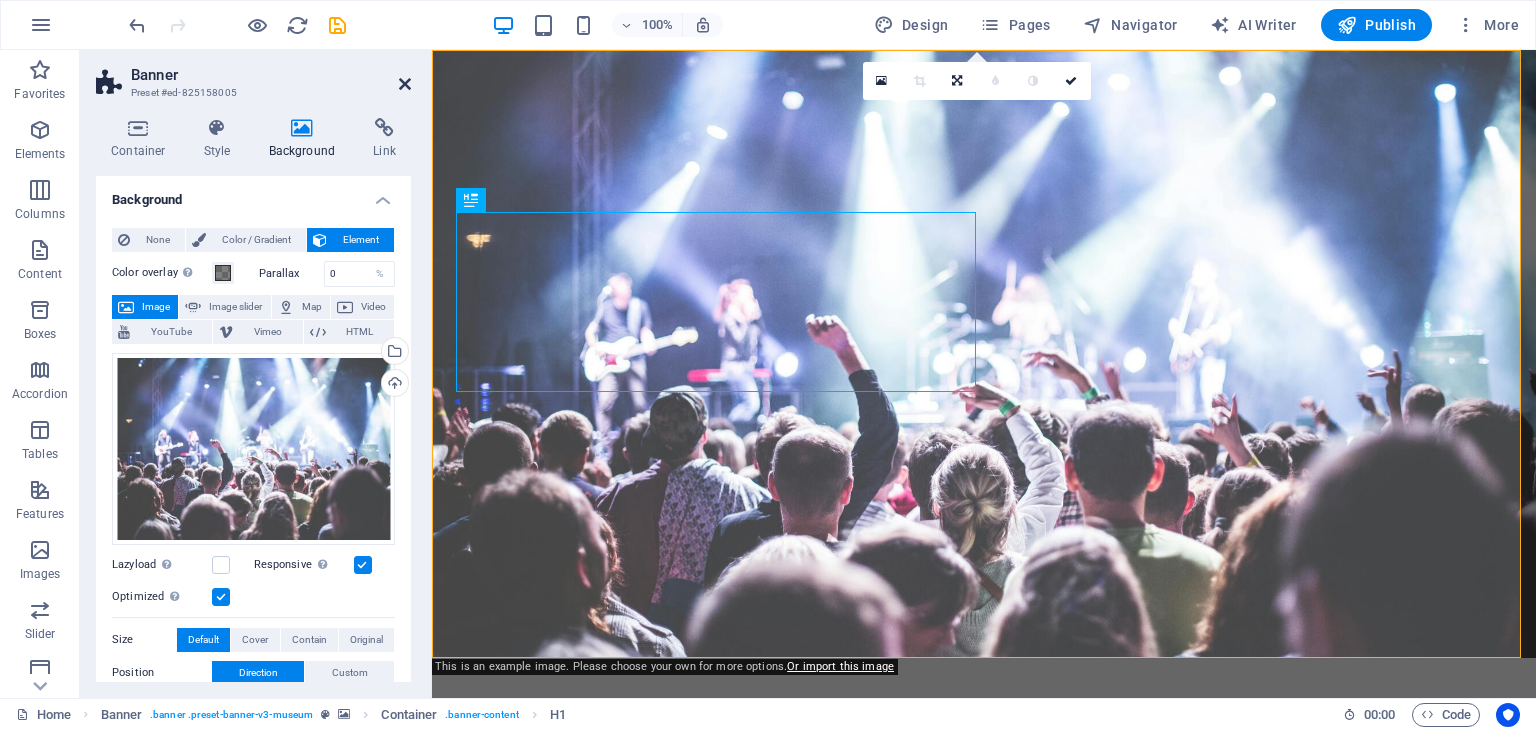 drag, startPoint x: 408, startPoint y: 88, endPoint x: 321, endPoint y: 78, distance: 87.57283 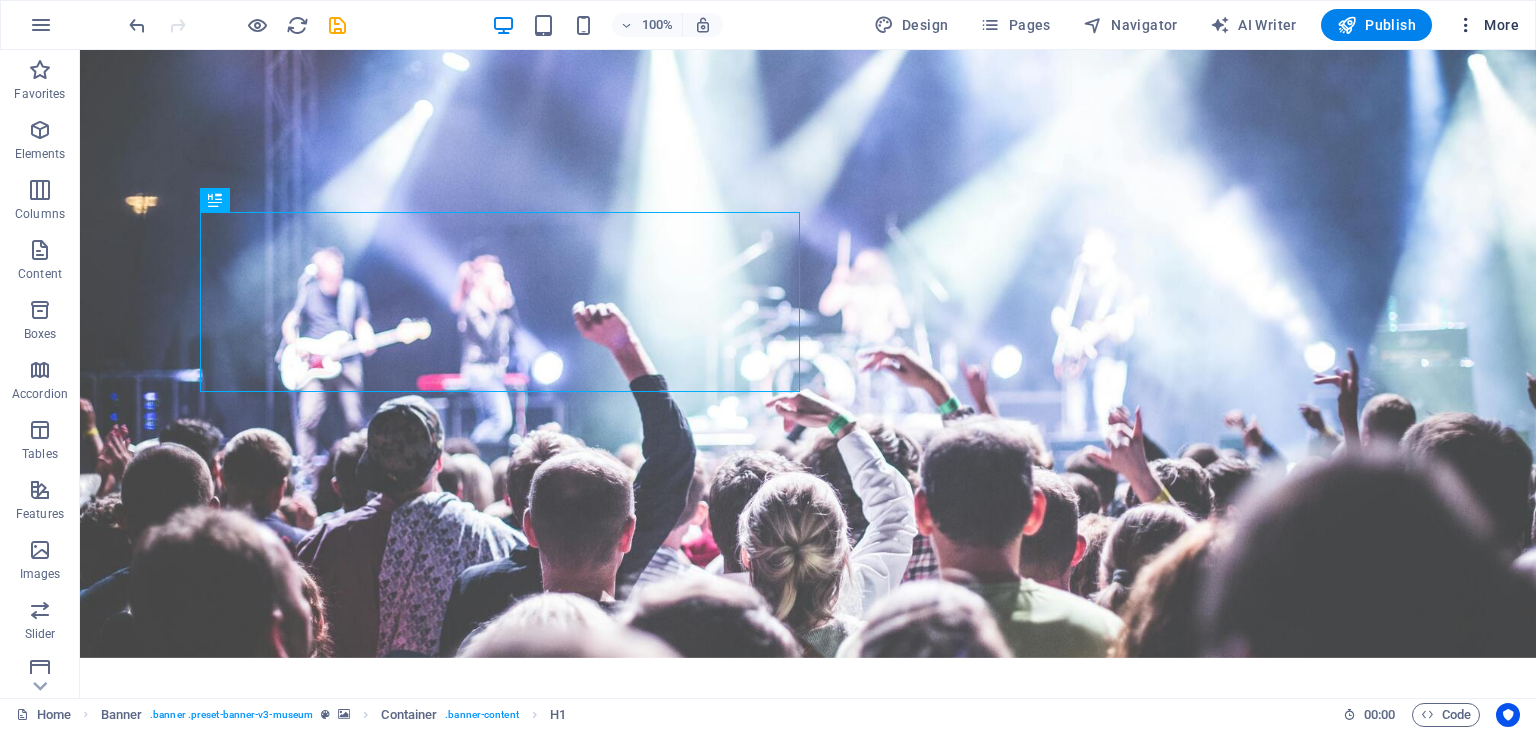 click on "More" at bounding box center (1487, 25) 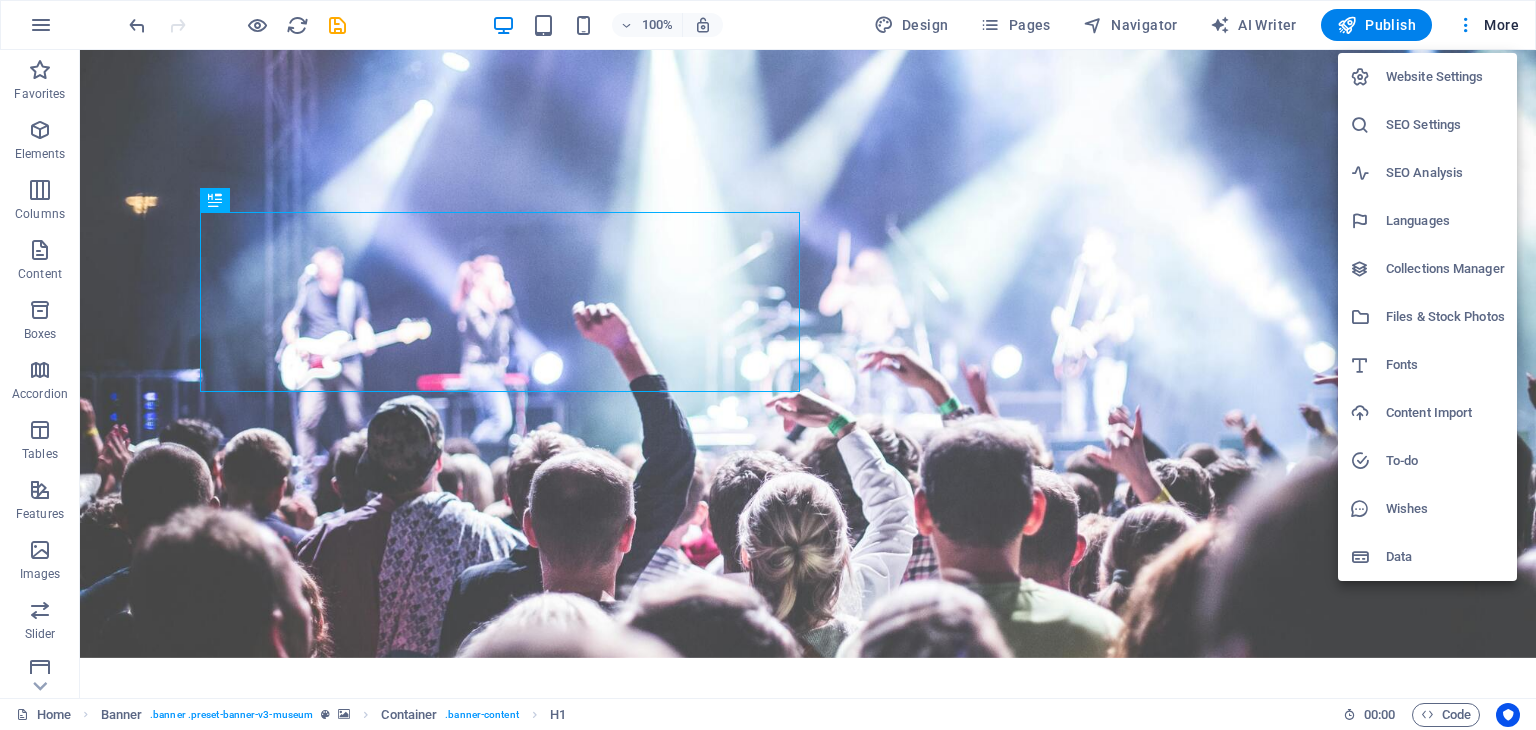 click on "Website Settings" at bounding box center (1445, 77) 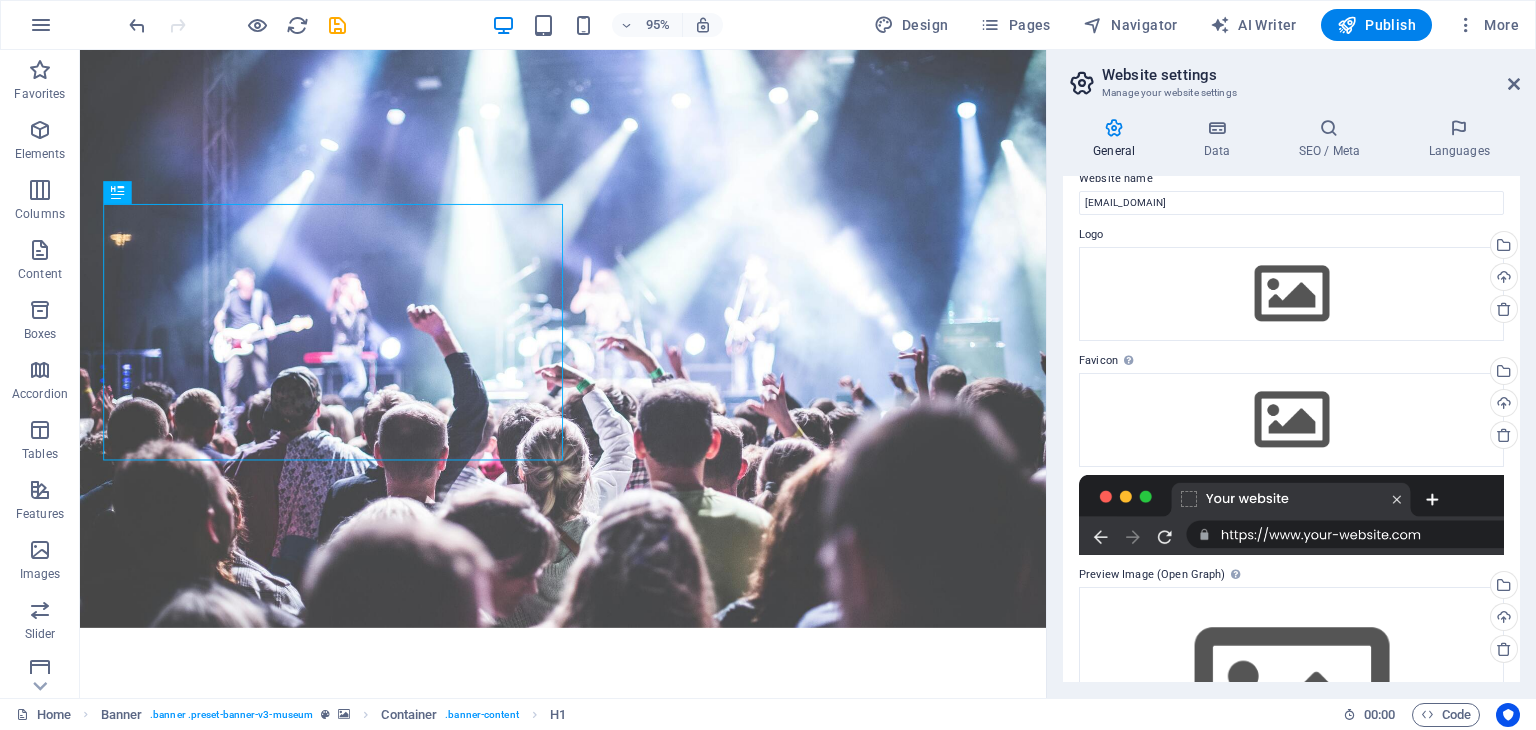 scroll, scrollTop: 0, scrollLeft: 0, axis: both 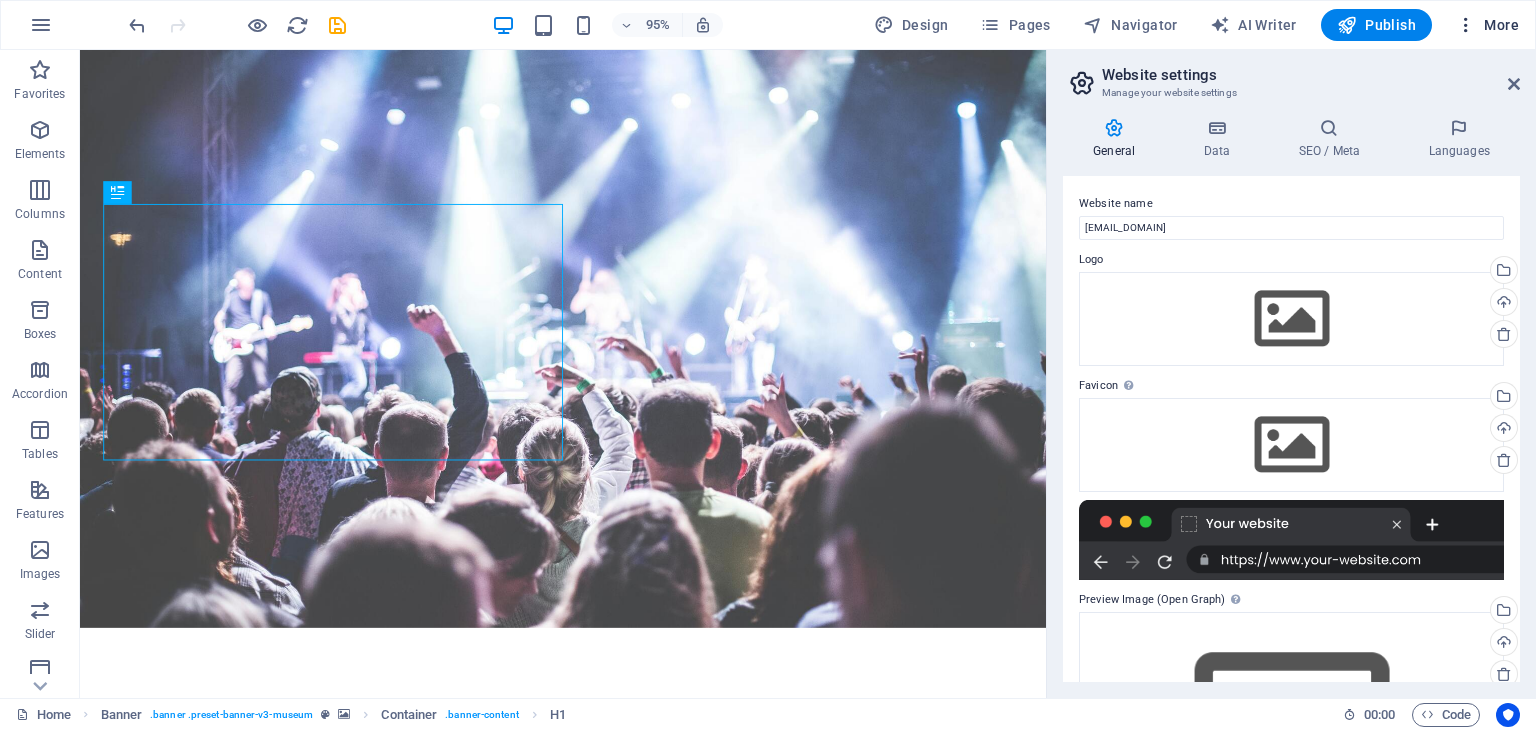 click at bounding box center [1466, 25] 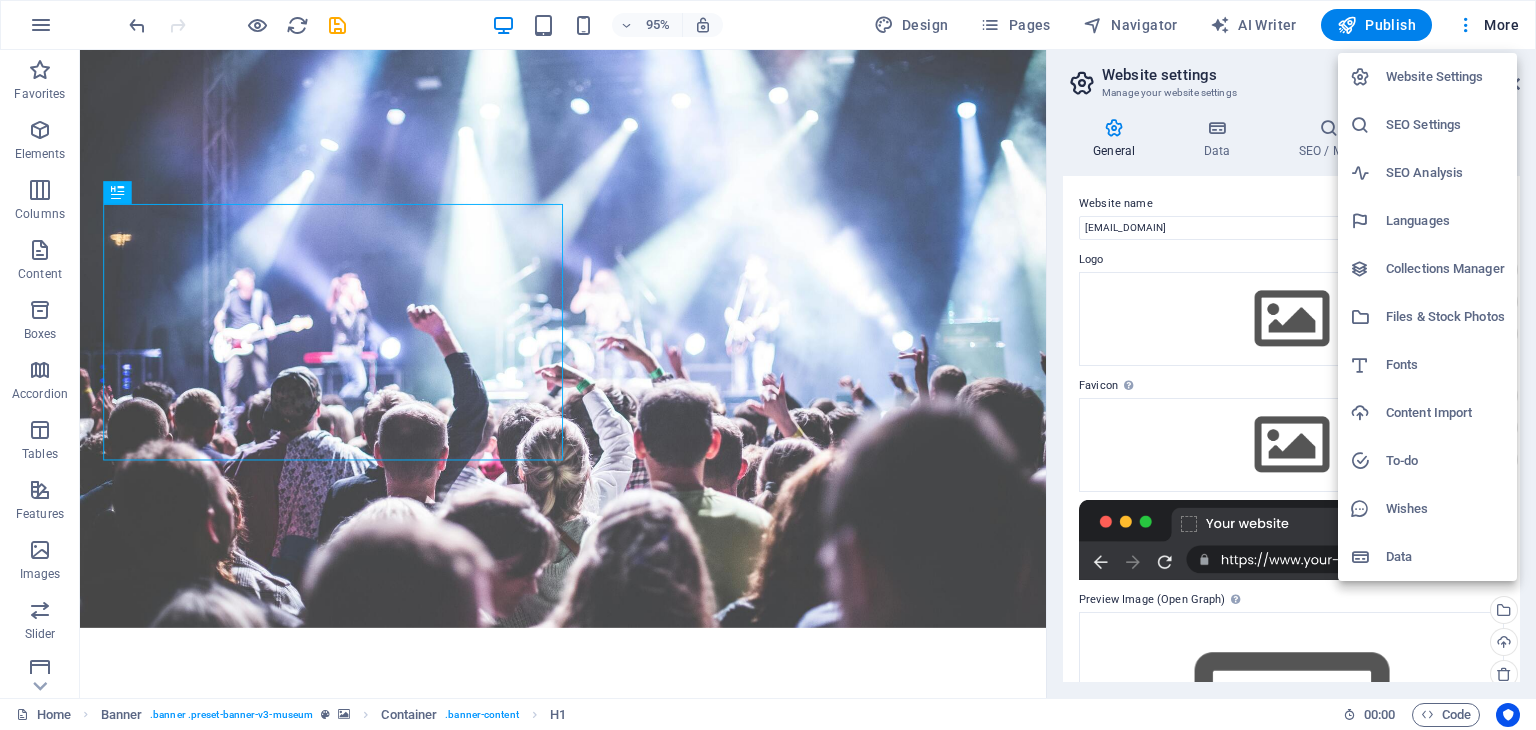 click at bounding box center (768, 365) 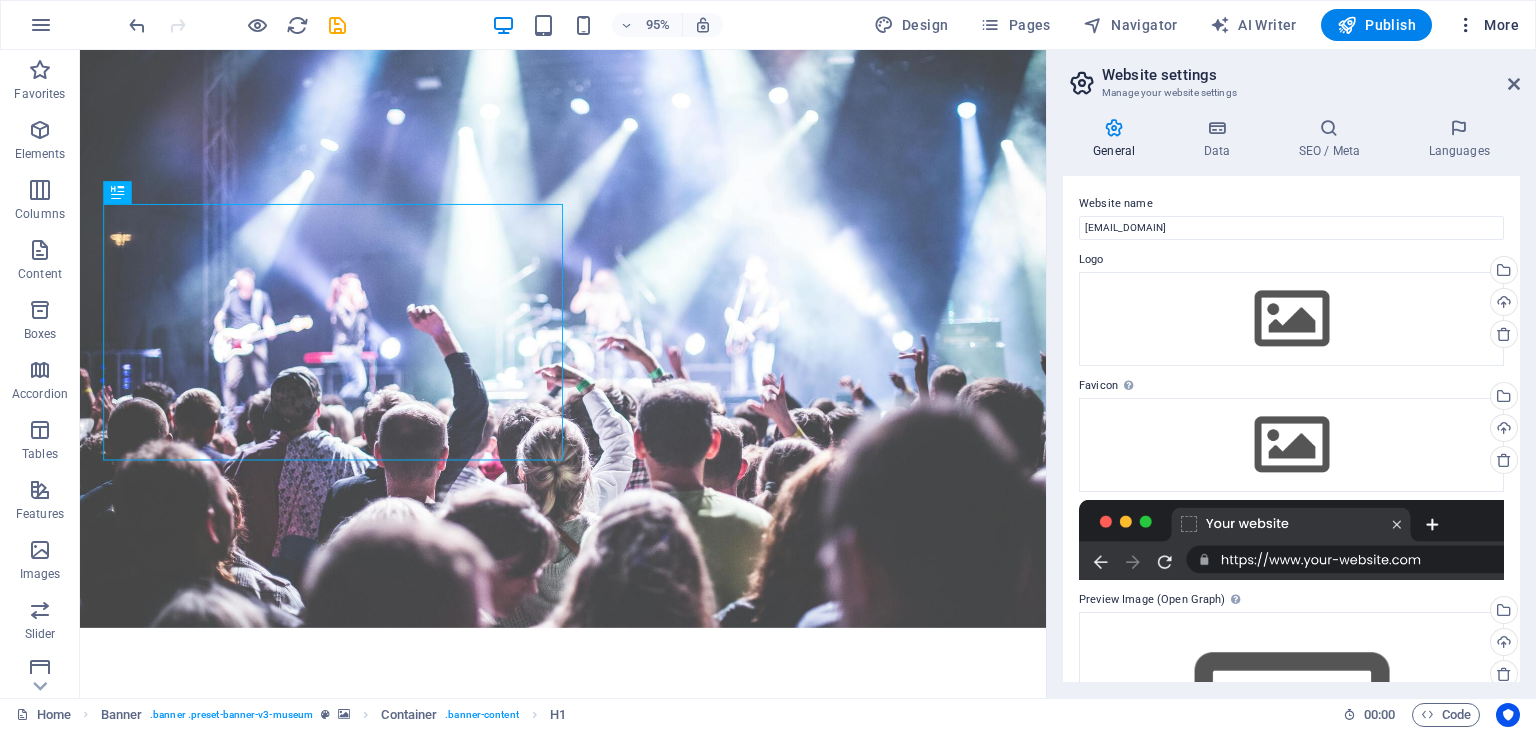 click on "More" at bounding box center (1487, 25) 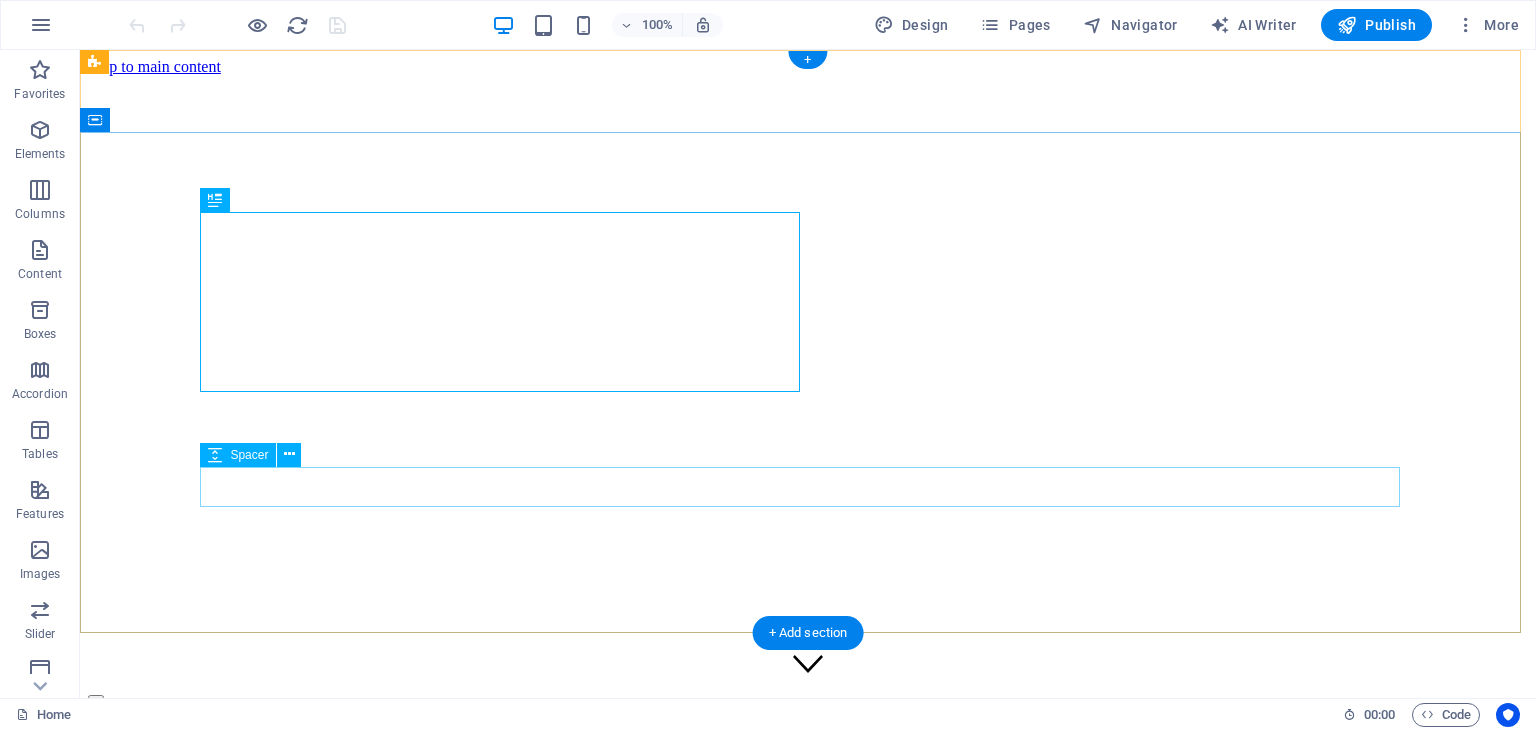 scroll, scrollTop: 0, scrollLeft: 0, axis: both 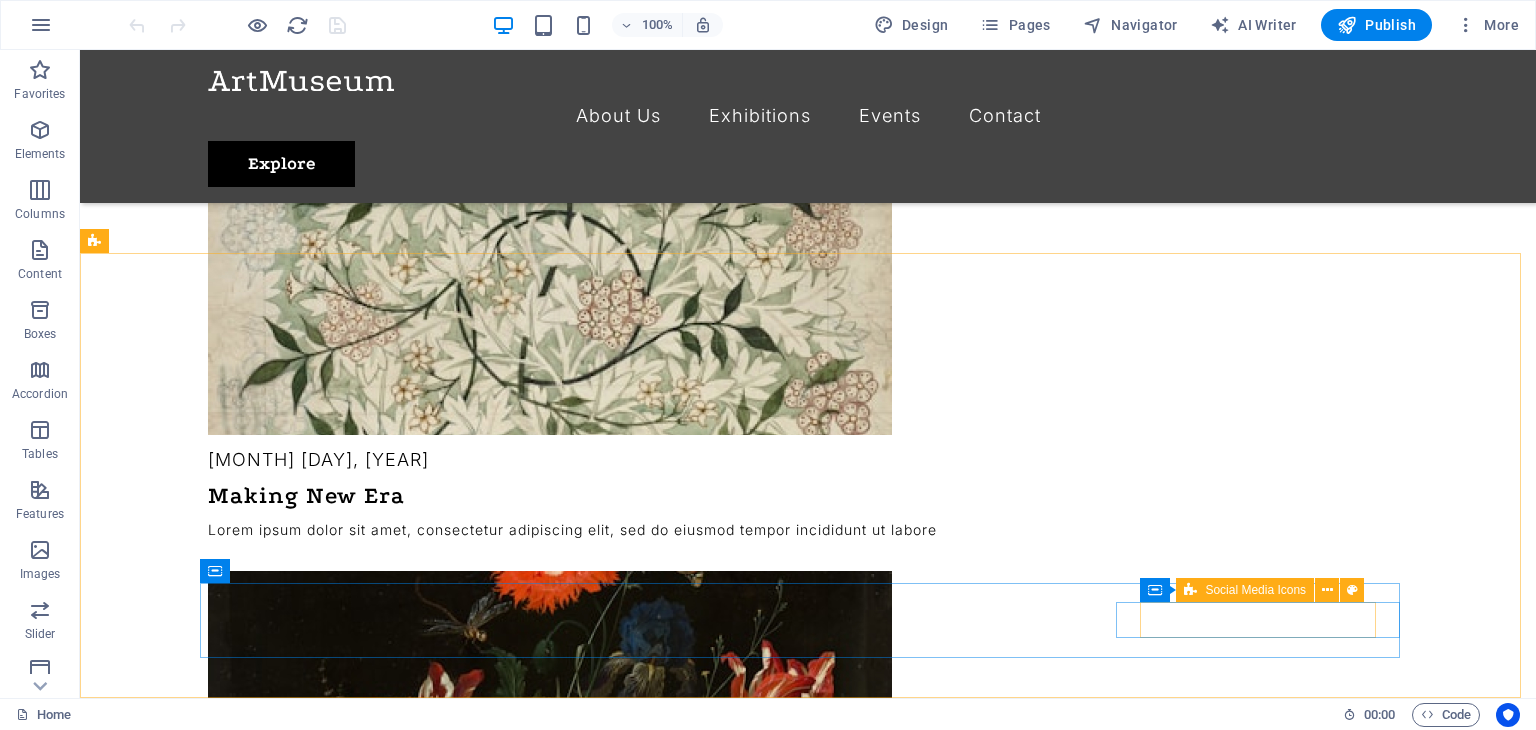 click on "Social Media Icons" at bounding box center (1245, 590) 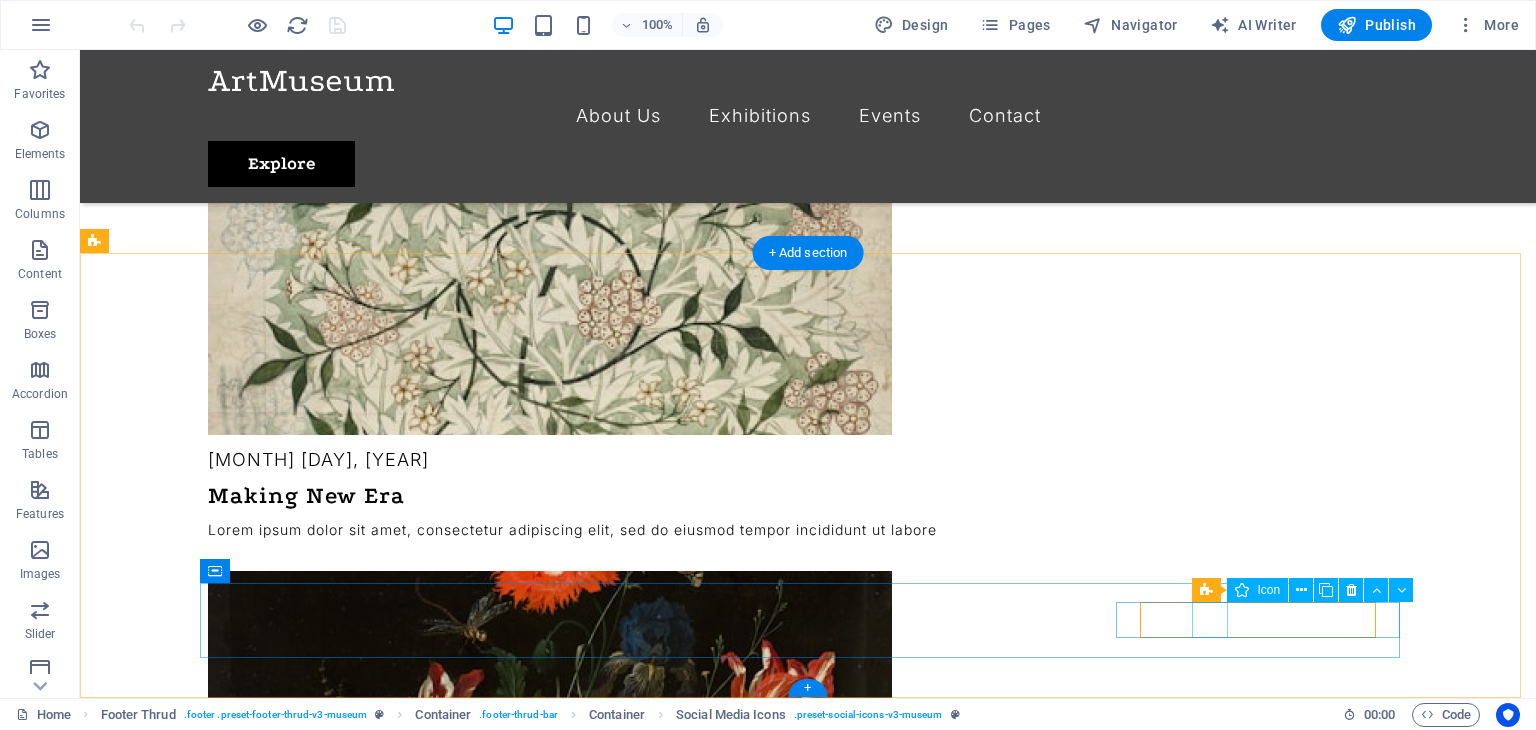 click at bounding box center (808, 8154) 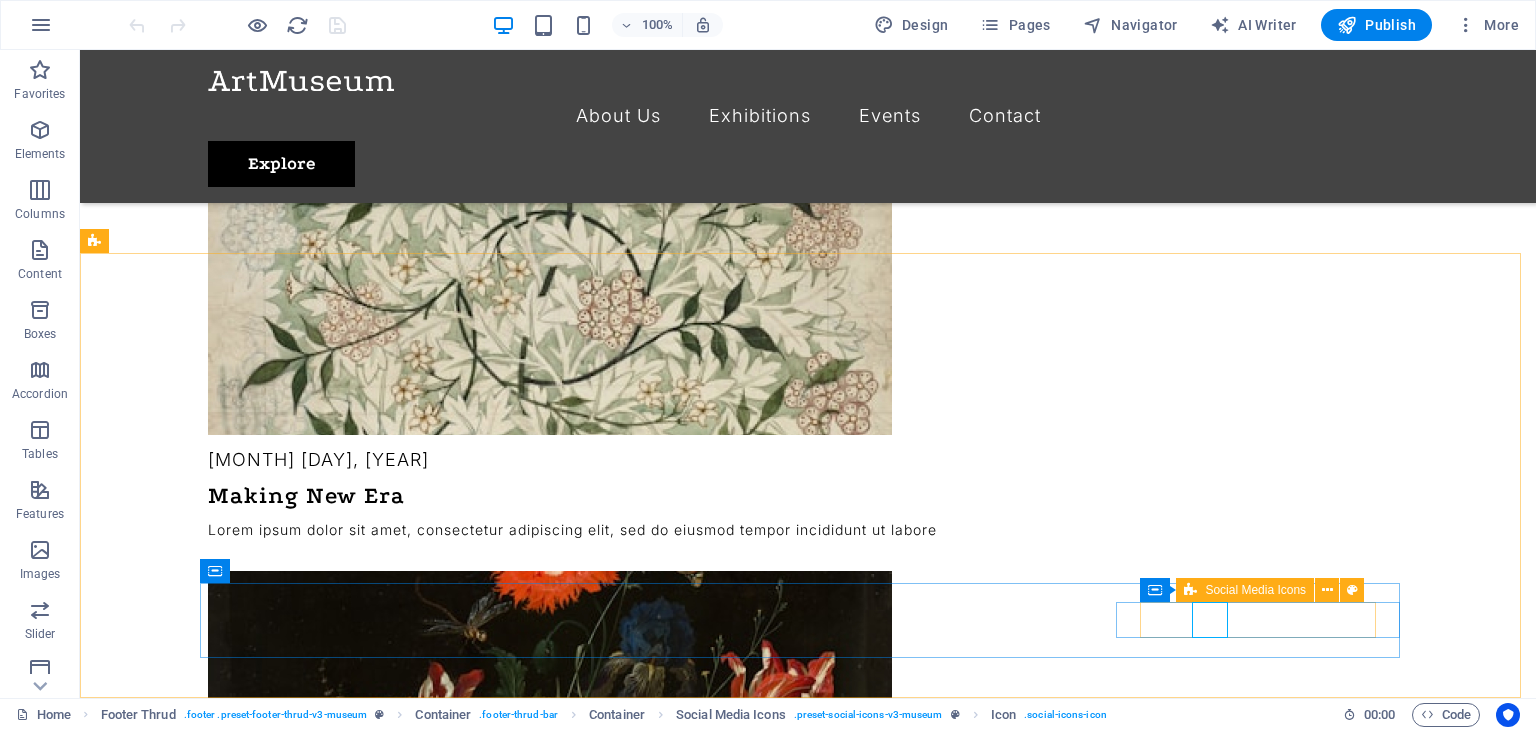 click on "Social Media Icons" at bounding box center (1255, 590) 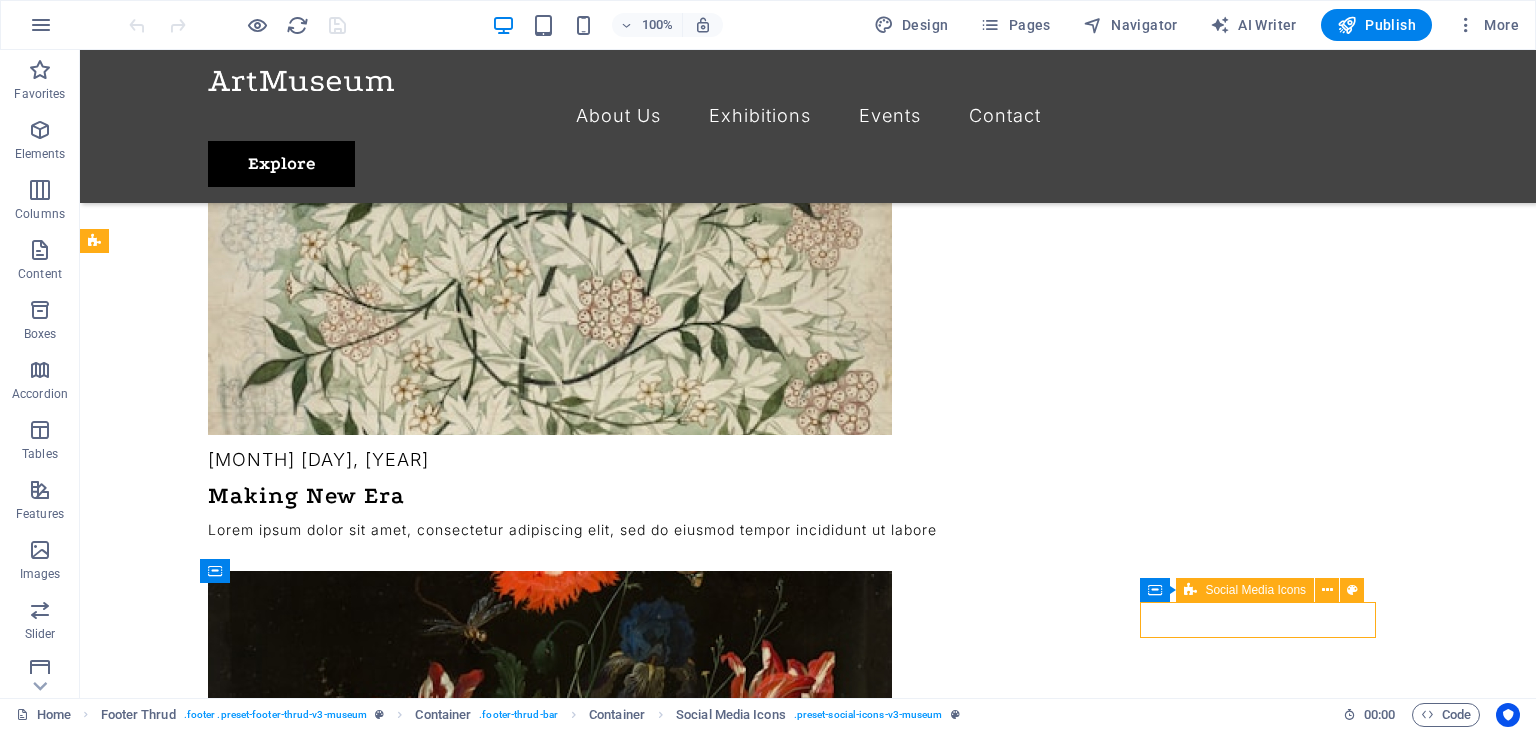 click on "Social Media Icons" at bounding box center [1255, 590] 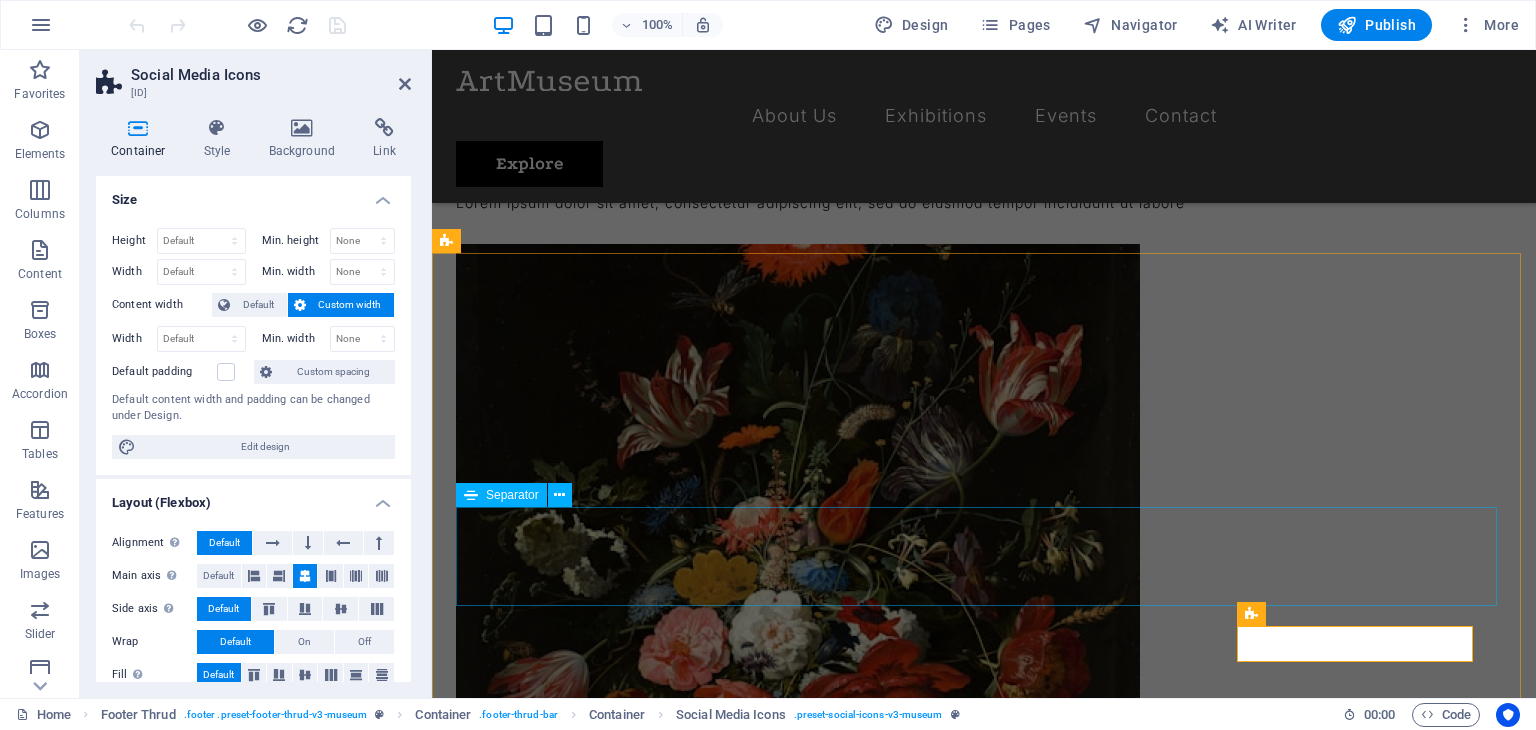 scroll, scrollTop: 4932, scrollLeft: 0, axis: vertical 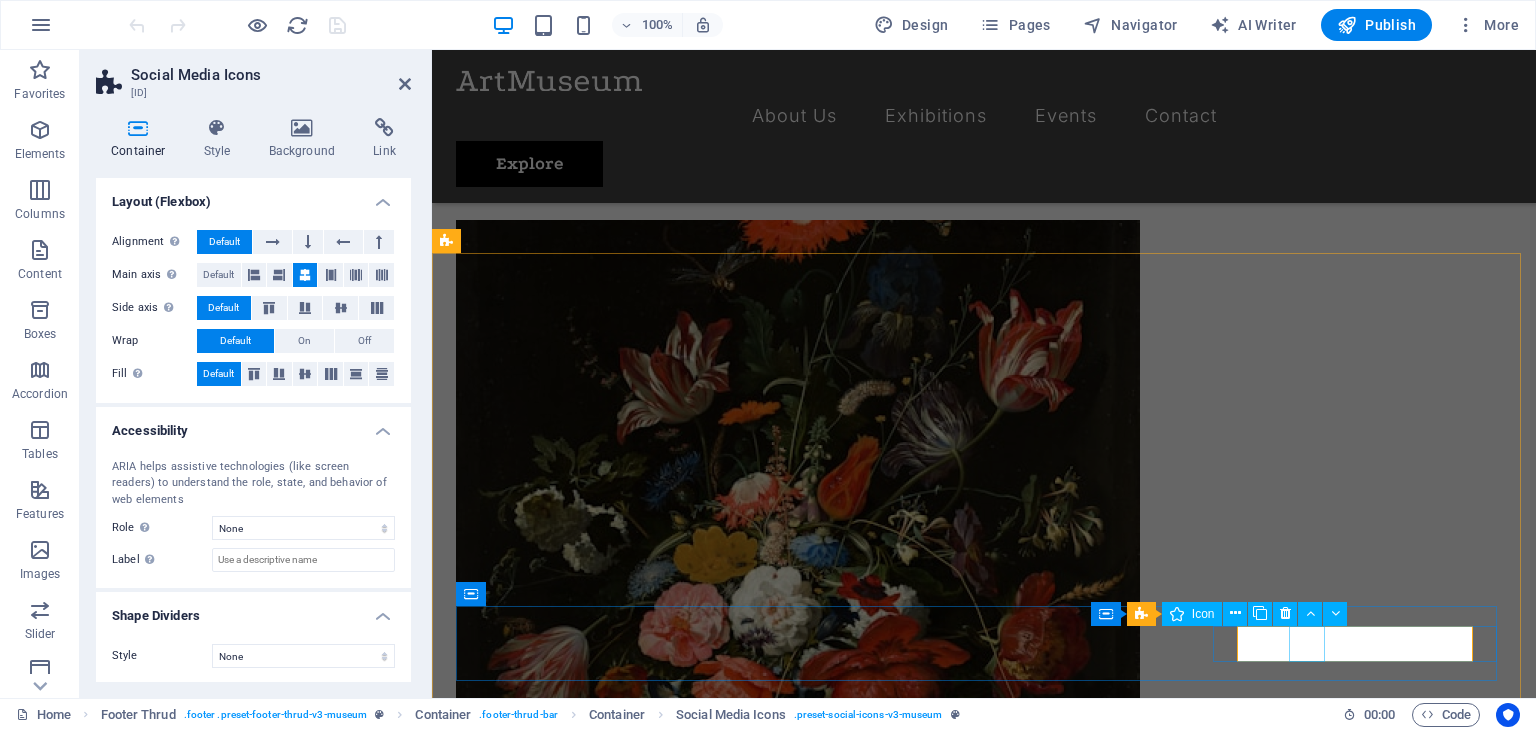 click at bounding box center [984, 7803] 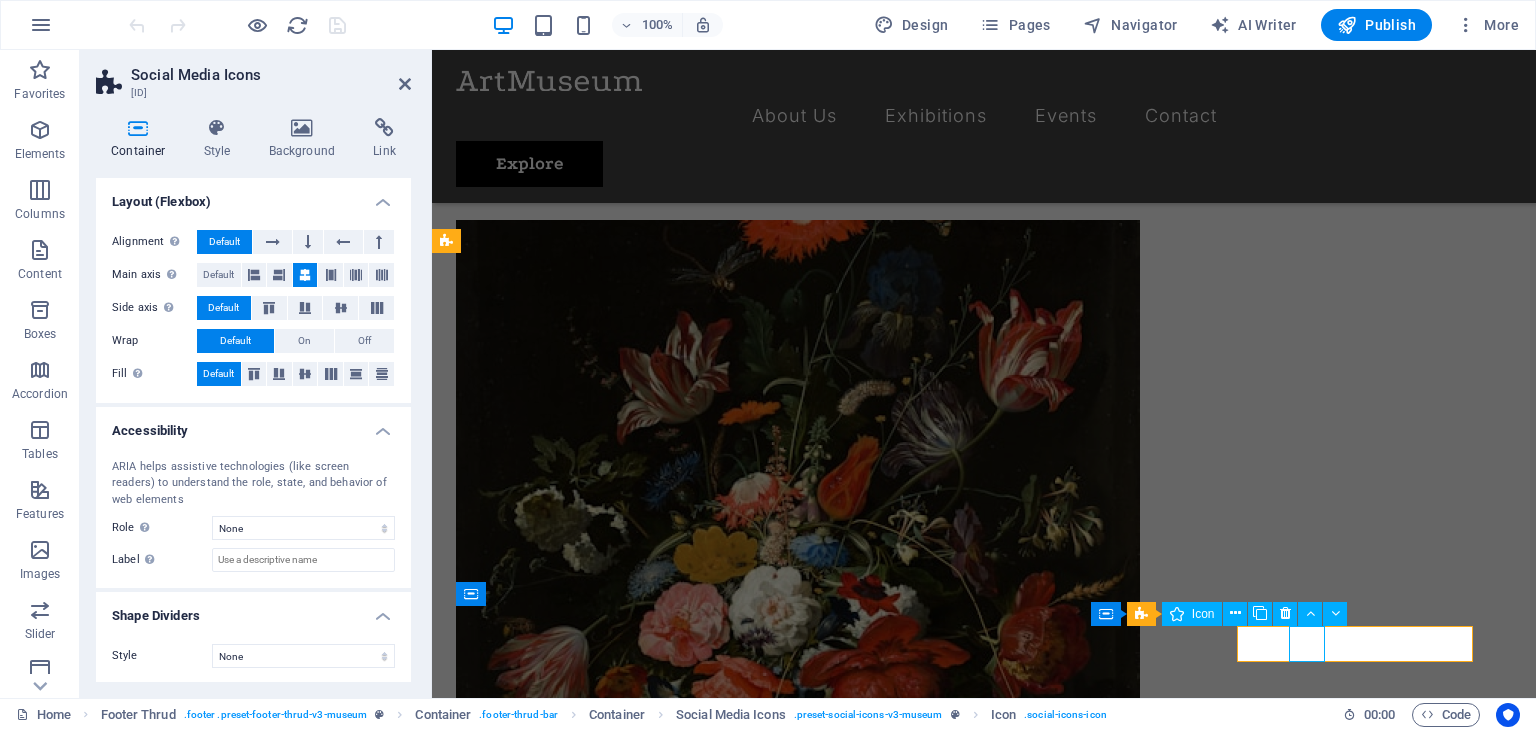 click at bounding box center (984, 7803) 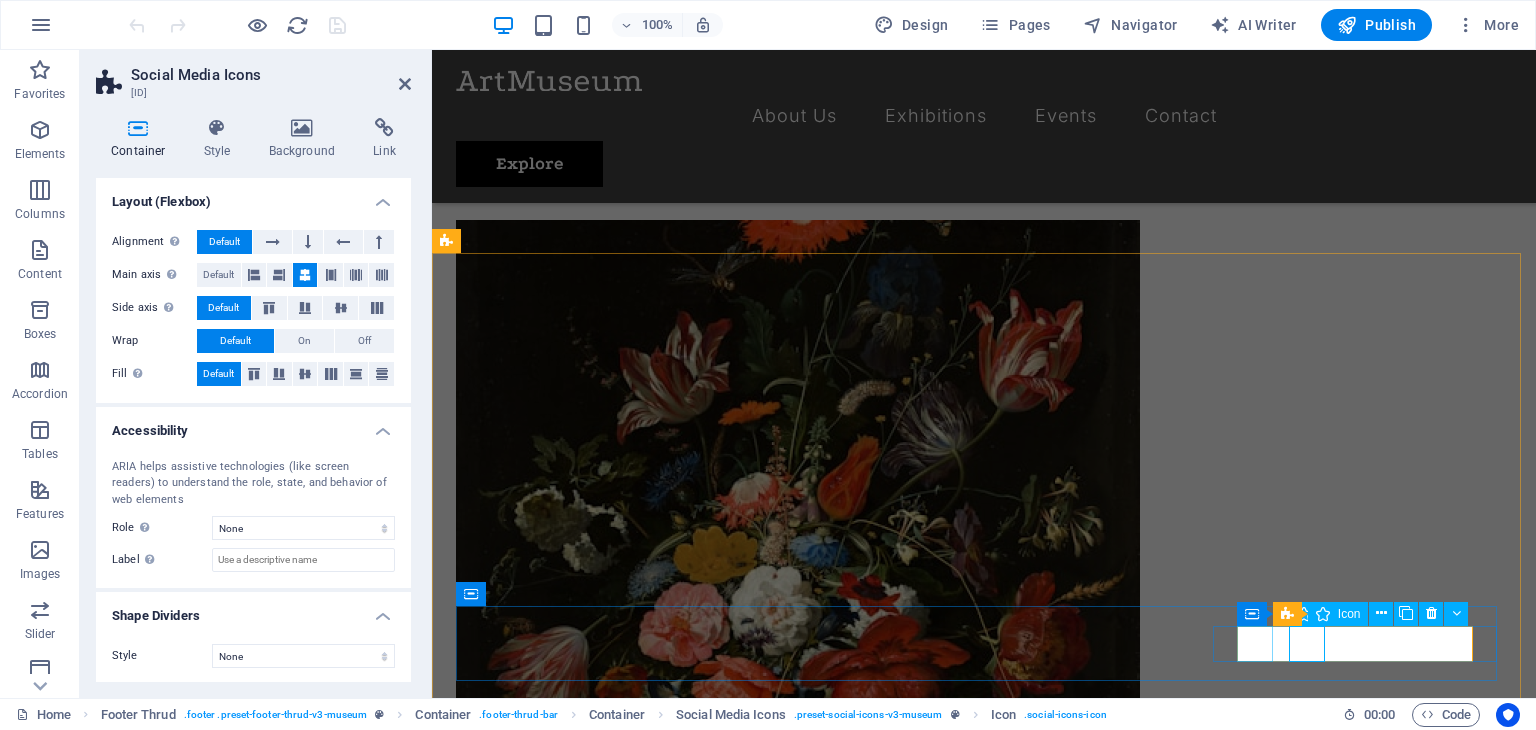 click at bounding box center (984, 7759) 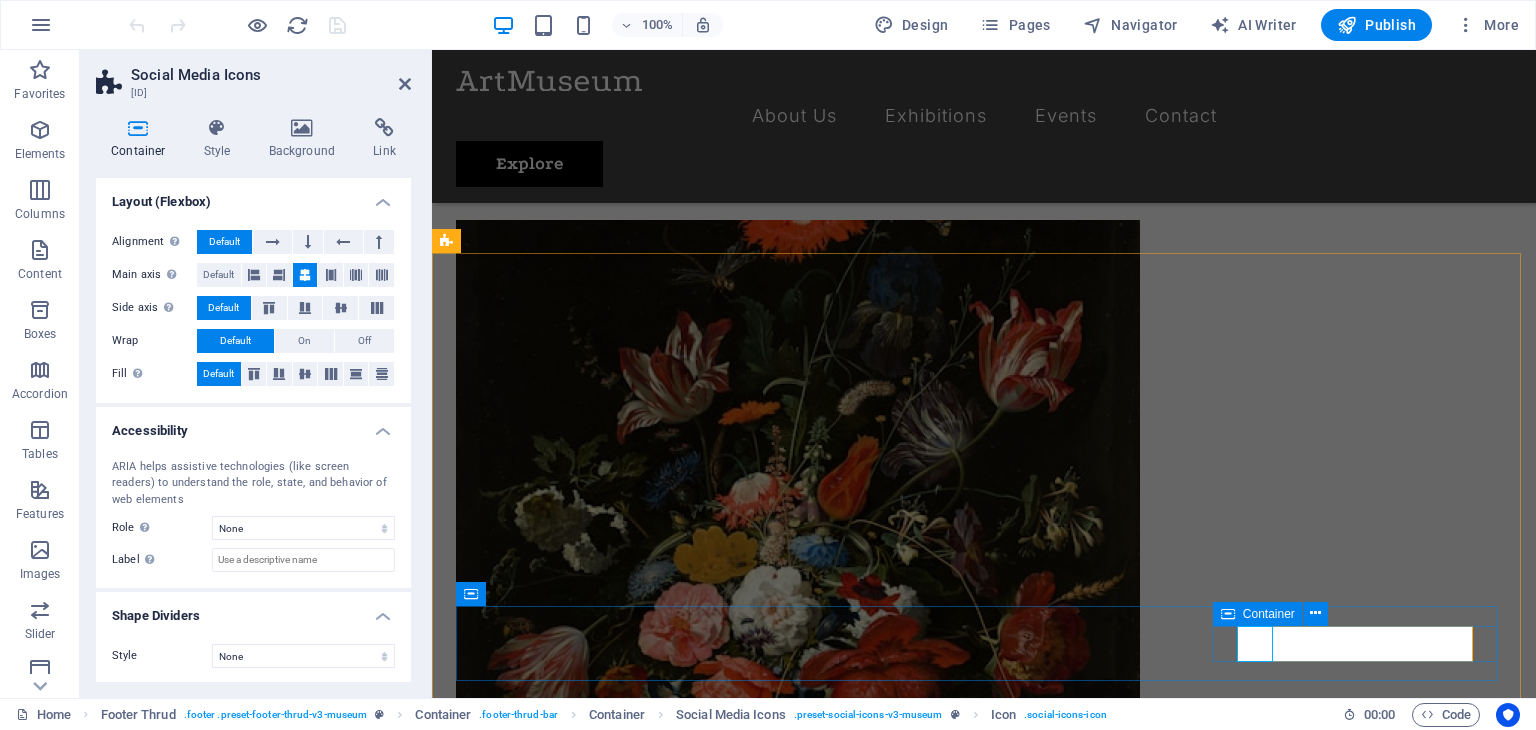 click on "Container" at bounding box center (1269, 614) 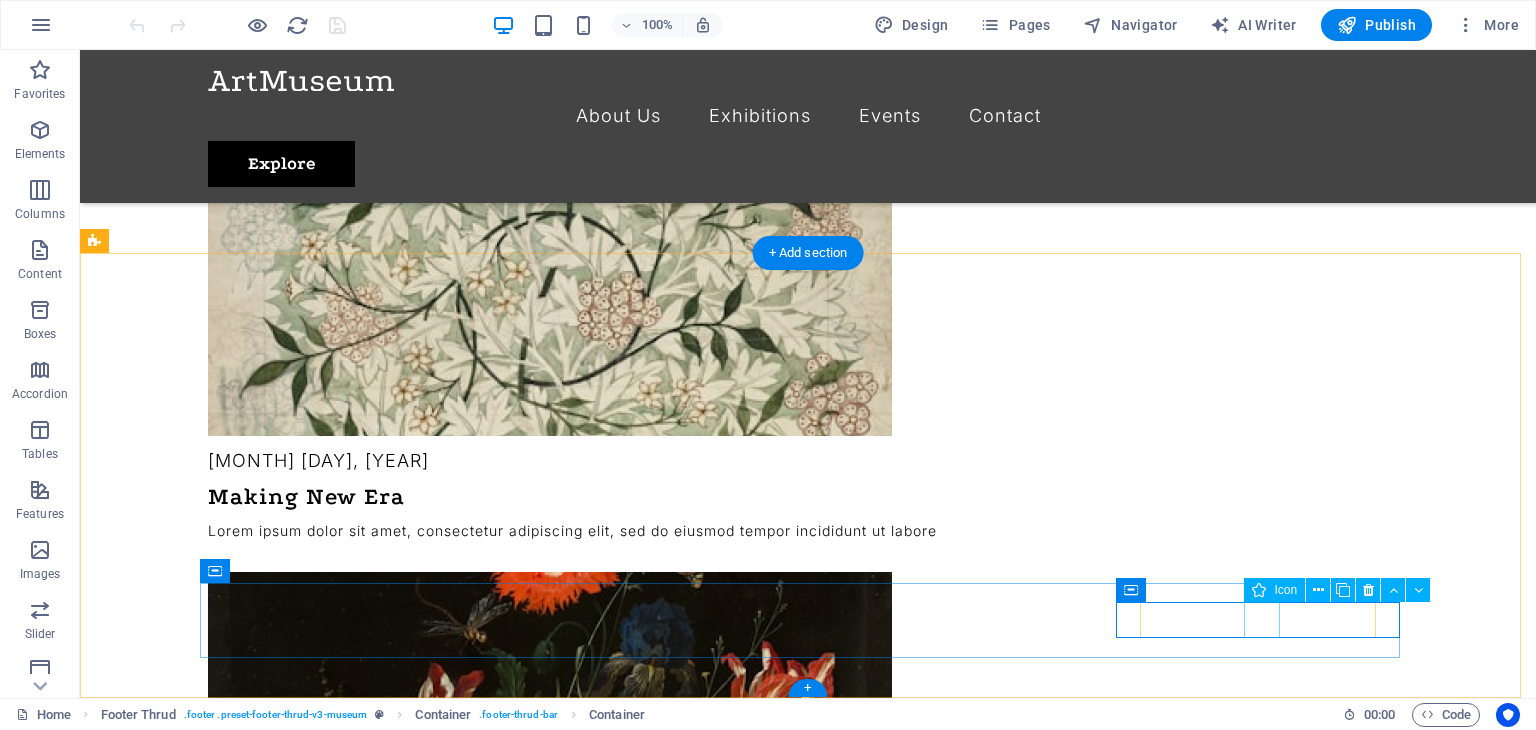 scroll, scrollTop: 4908, scrollLeft: 0, axis: vertical 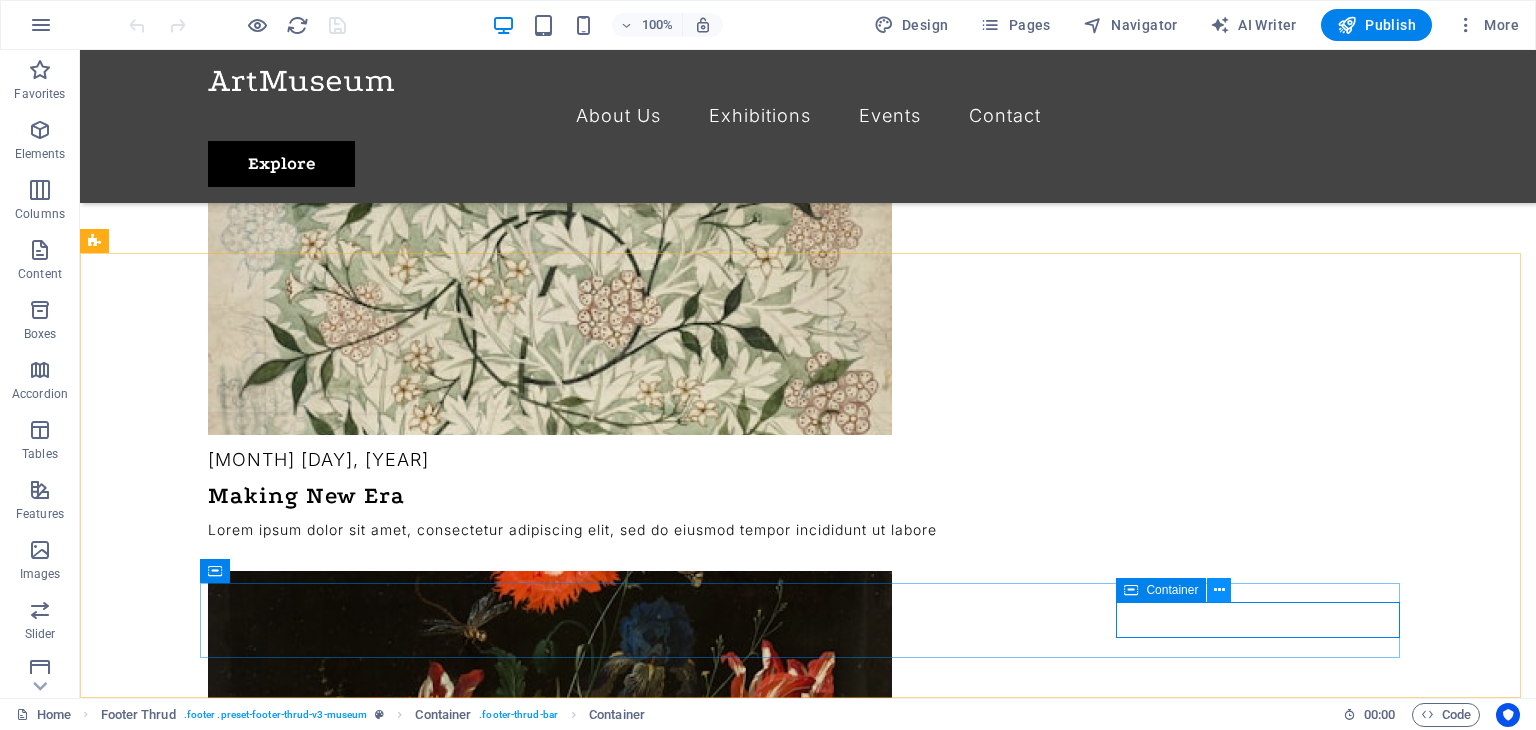click at bounding box center (1219, 590) 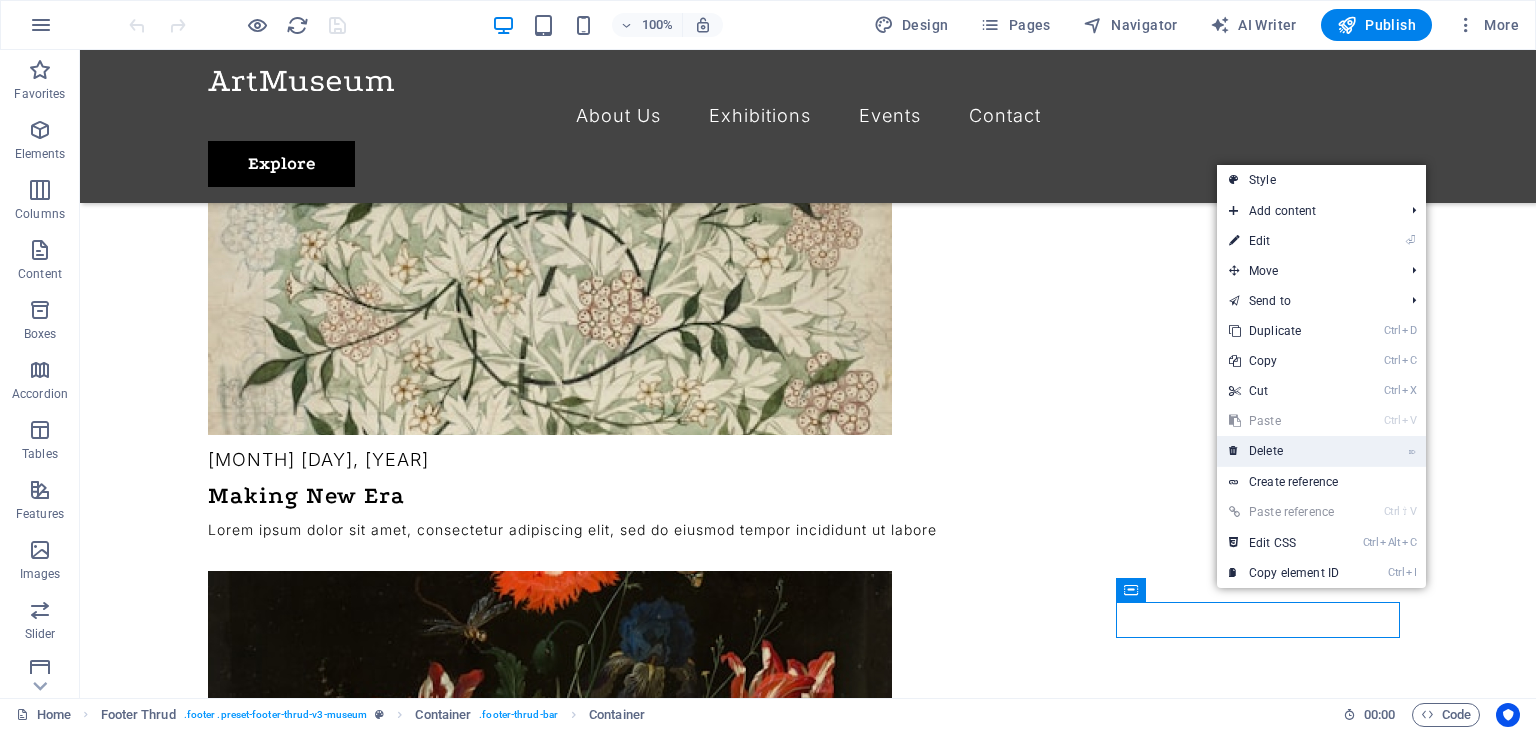 click on "⌦  Delete" at bounding box center [1284, 451] 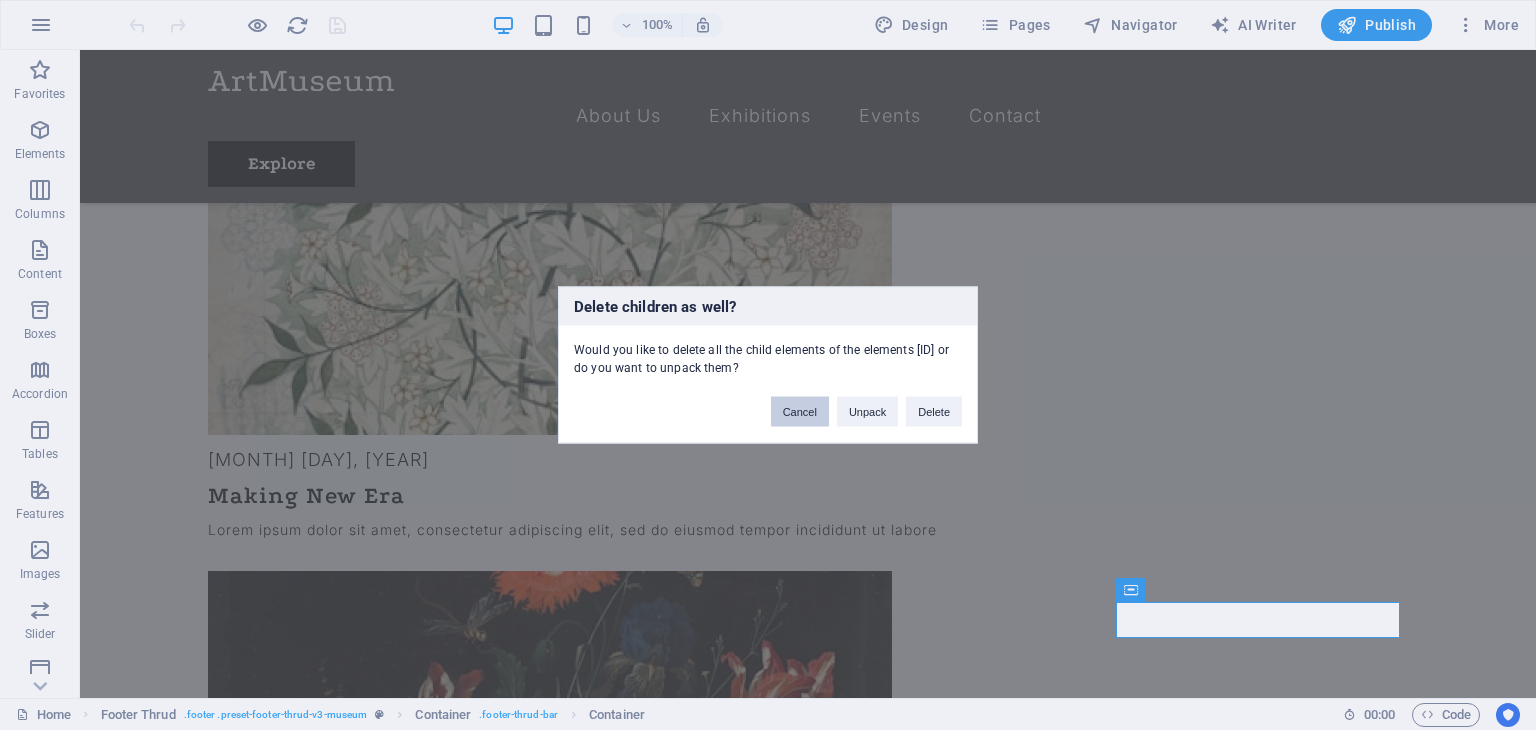 click on "Cancel" at bounding box center [800, 412] 